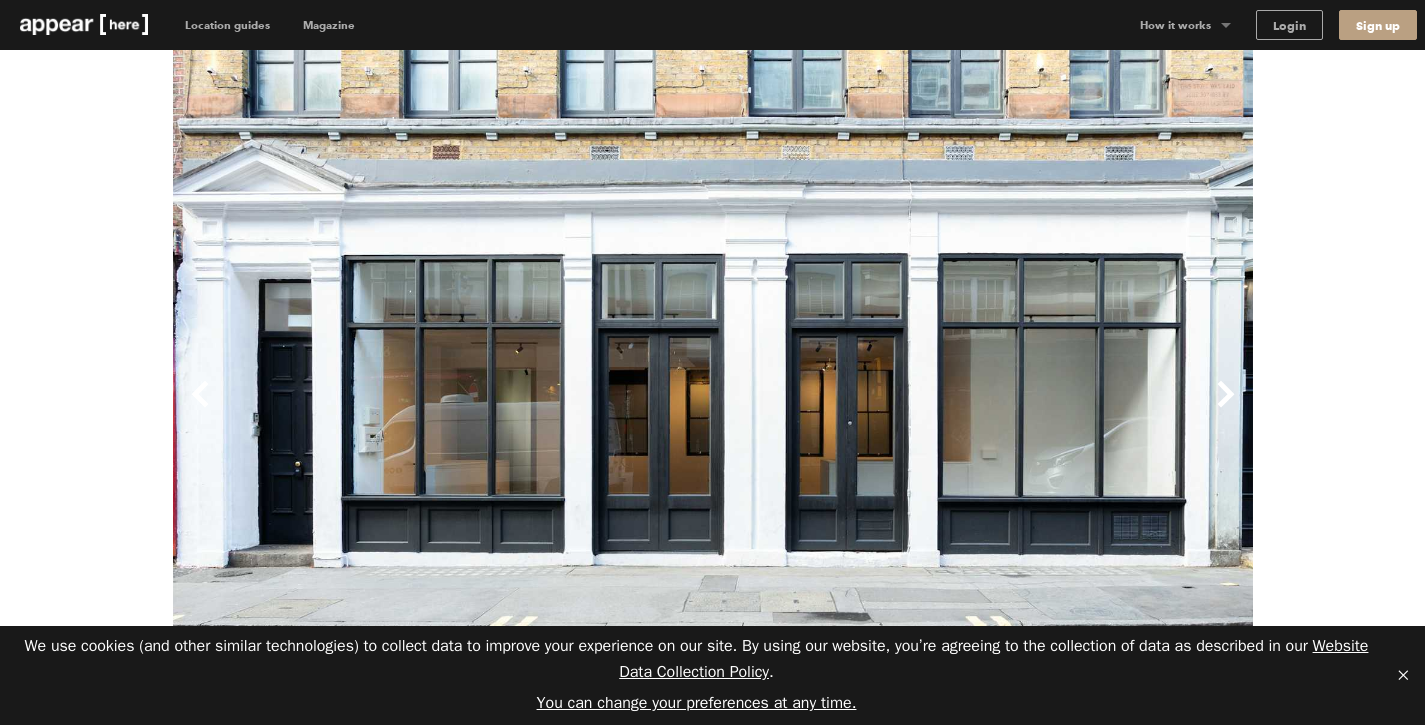scroll, scrollTop: 712, scrollLeft: 0, axis: vertical 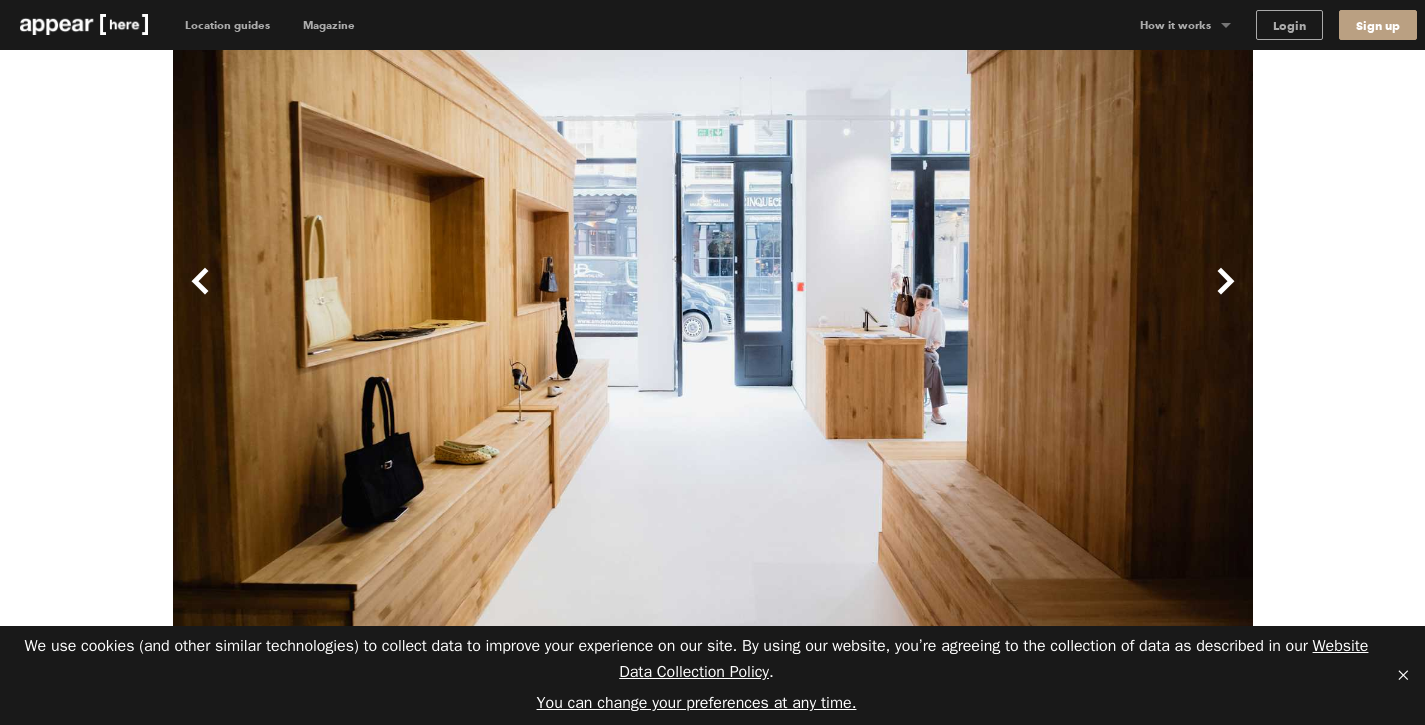 click on "Previous" at bounding box center (443, 297) 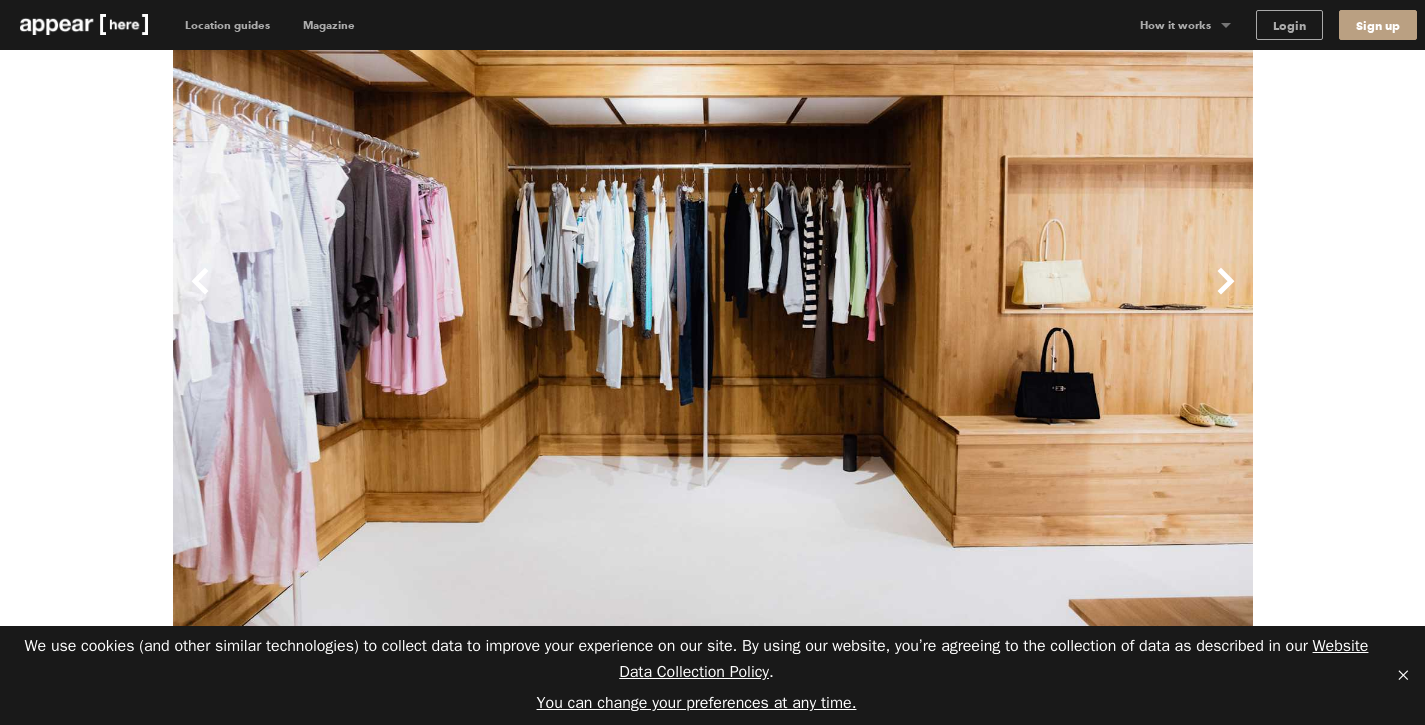 click on "Previous" at bounding box center (443, 297) 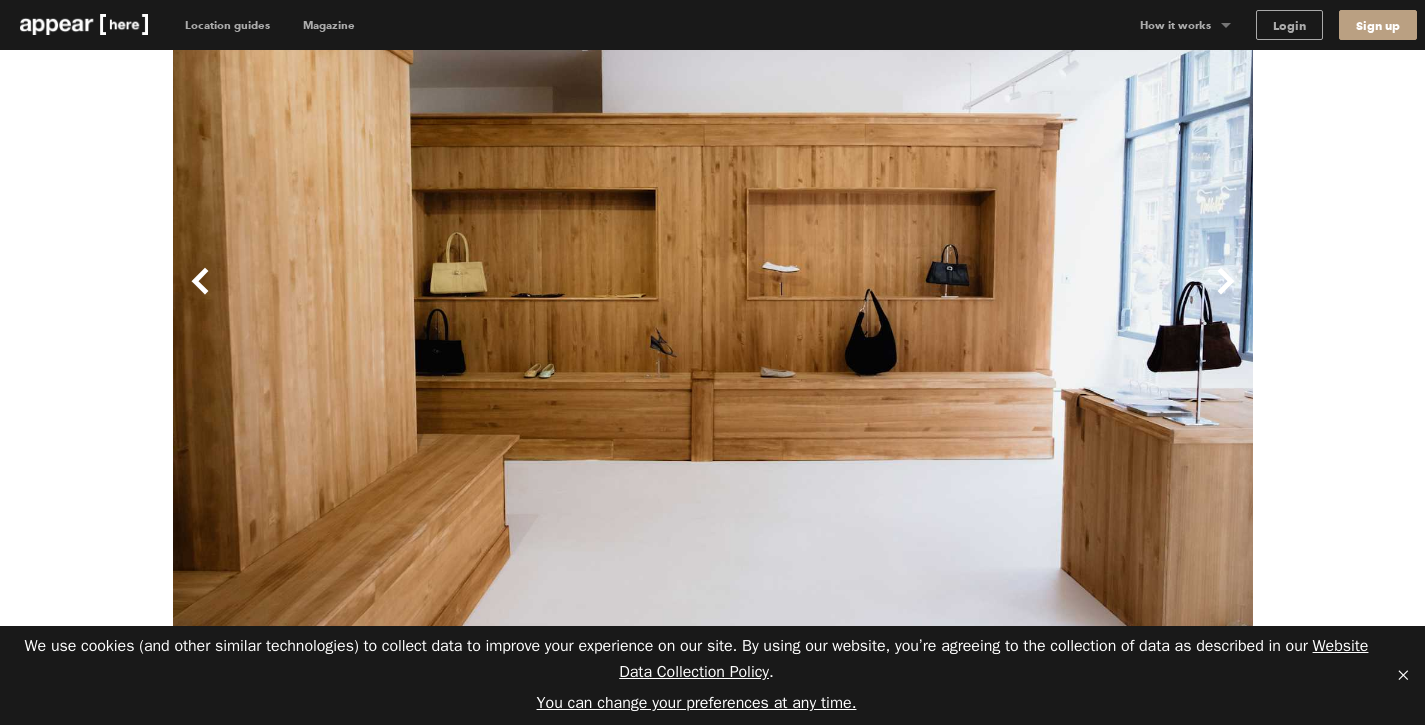 click on "Previous" at bounding box center [443, 297] 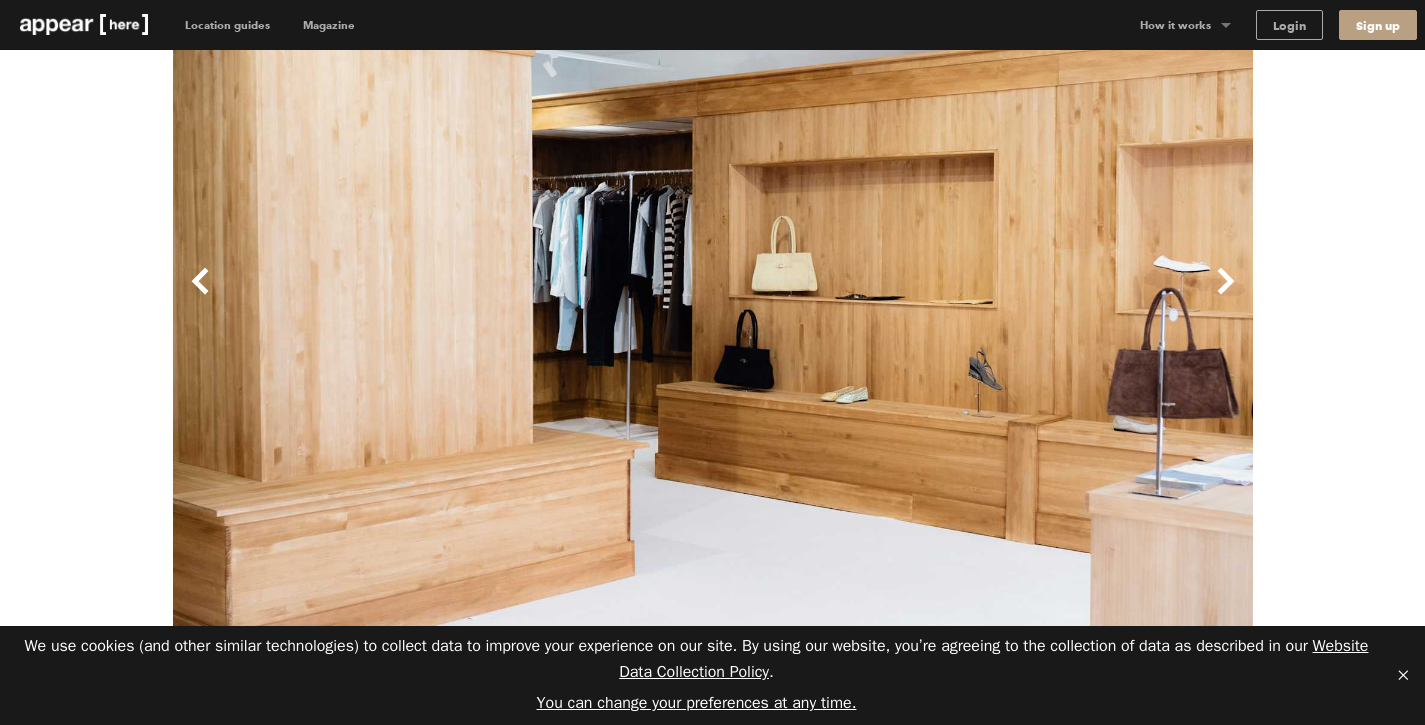 click on "Previous" at bounding box center (443, 297) 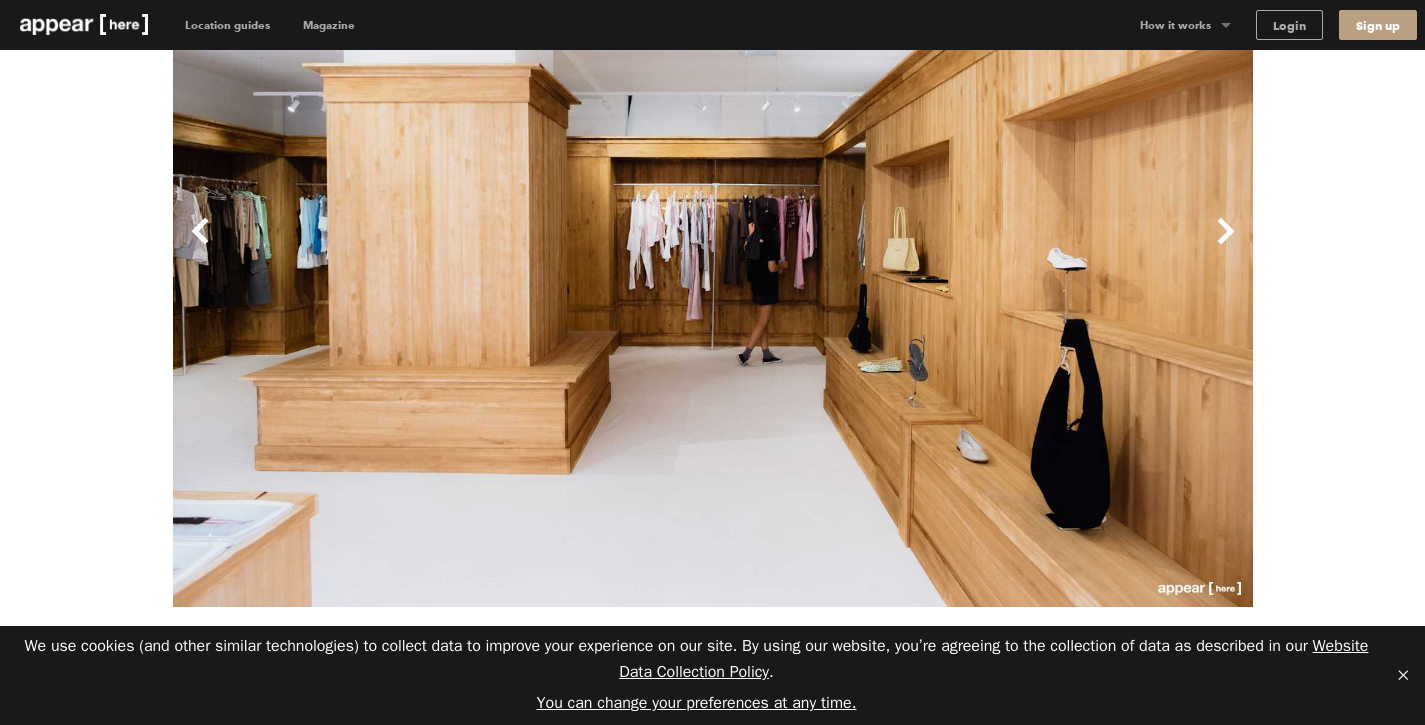 scroll, scrollTop: 192, scrollLeft: 0, axis: vertical 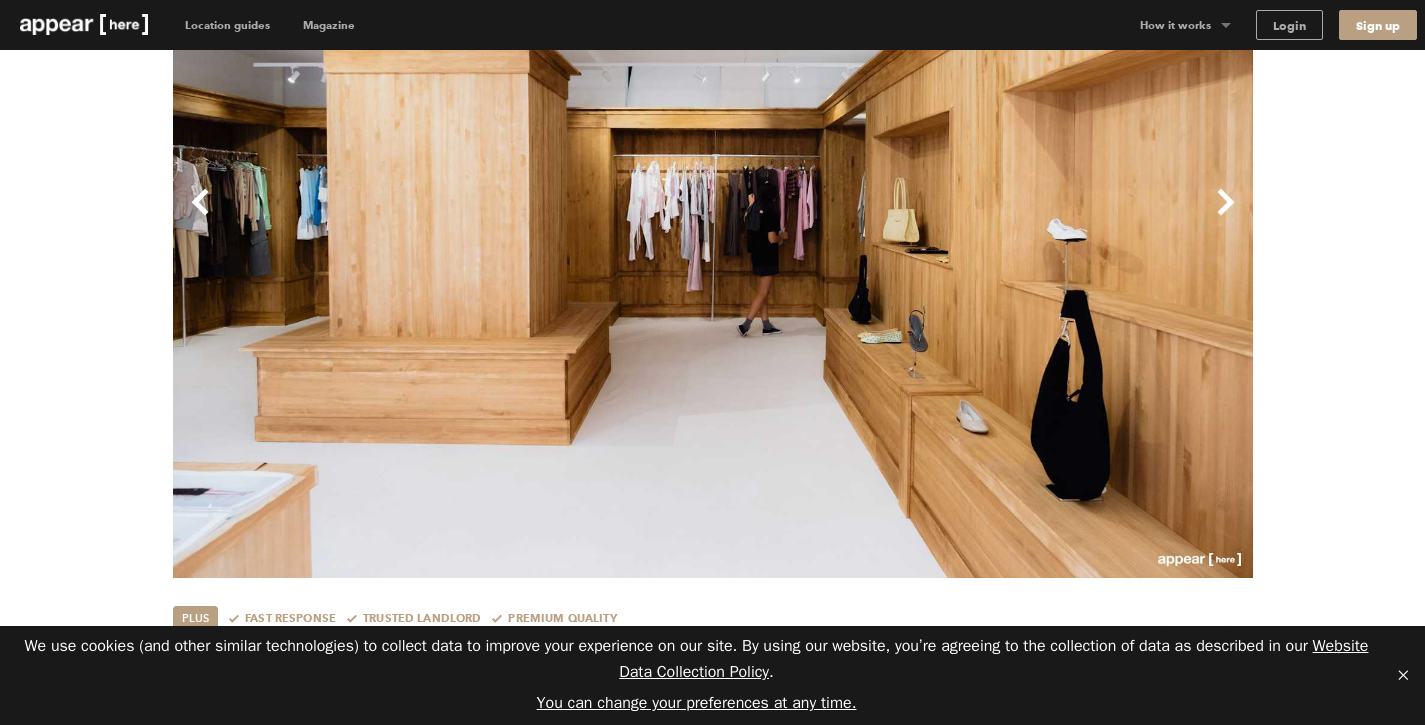 click on "Previous" at bounding box center [443, 218] 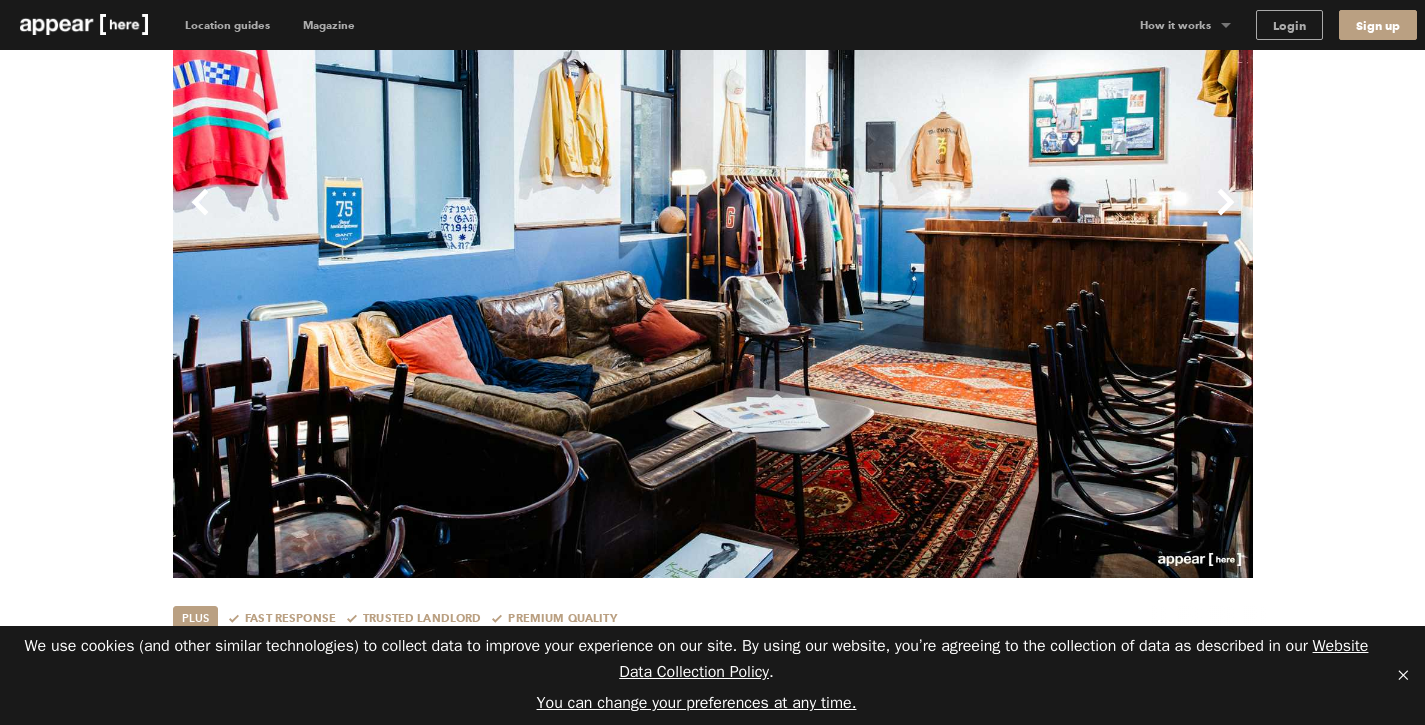 scroll, scrollTop: 196, scrollLeft: 0, axis: vertical 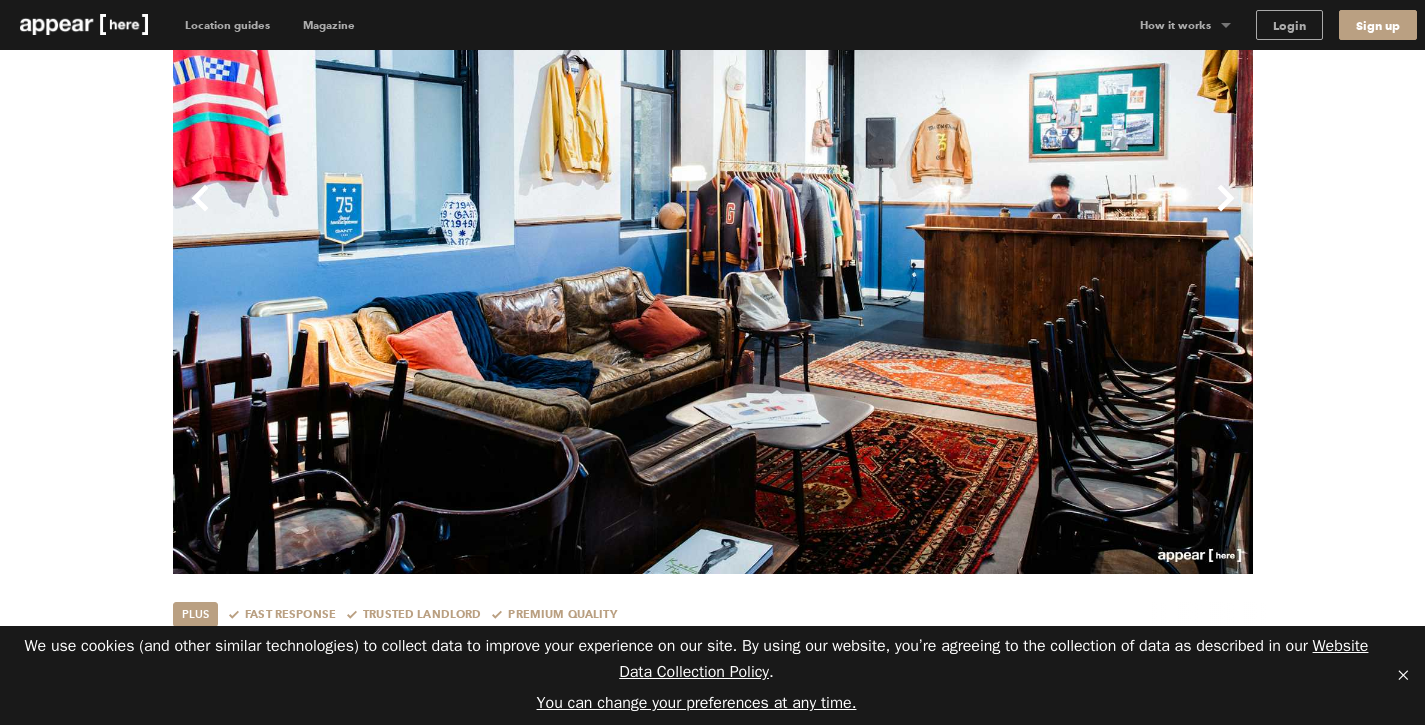 click on "Previous" at bounding box center (443, 214) 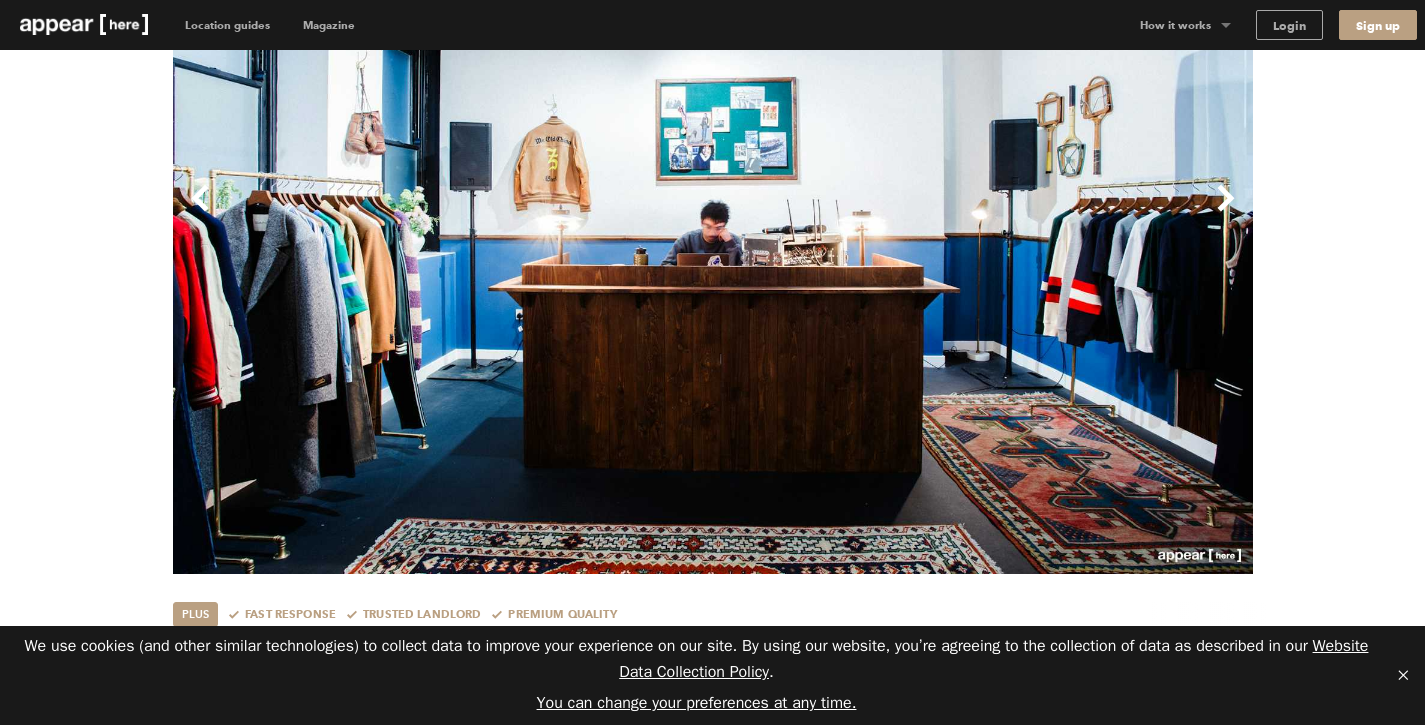 click on "Previous" at bounding box center [443, 214] 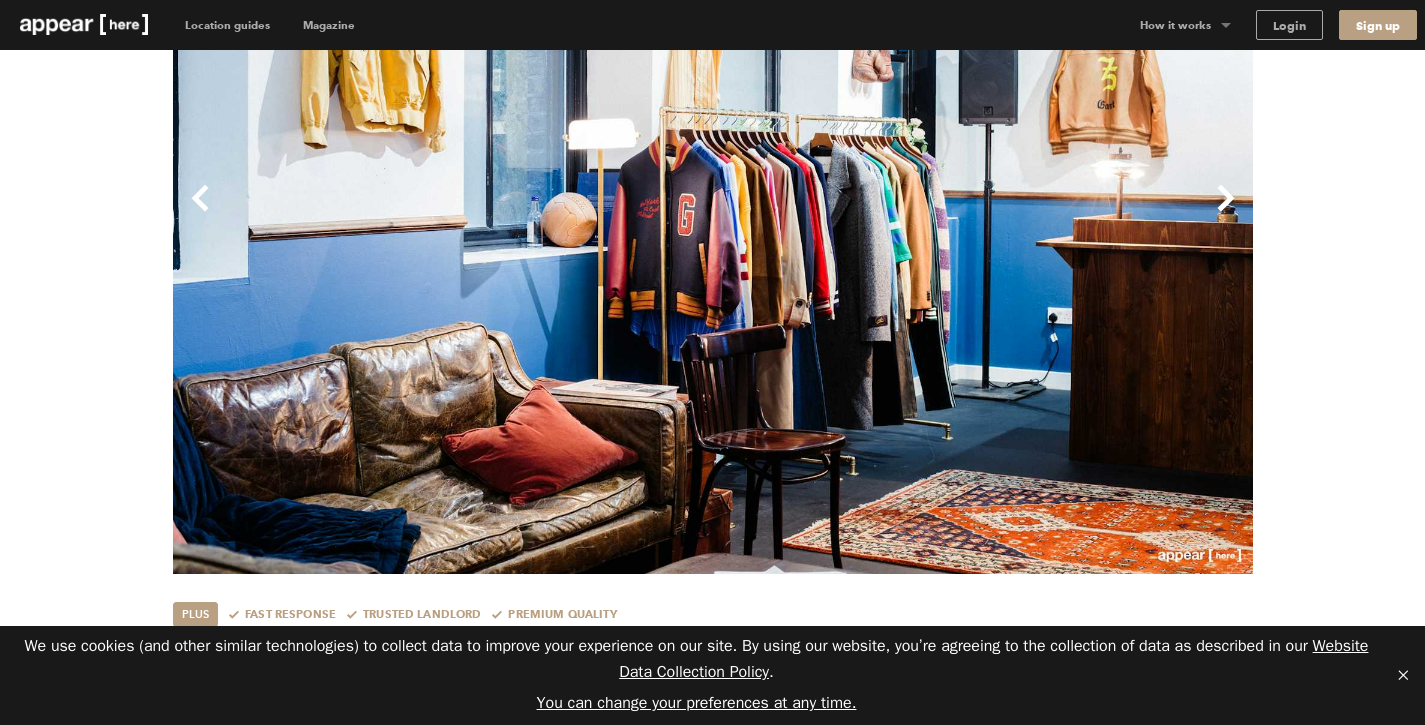 click on "Previous" at bounding box center (443, 214) 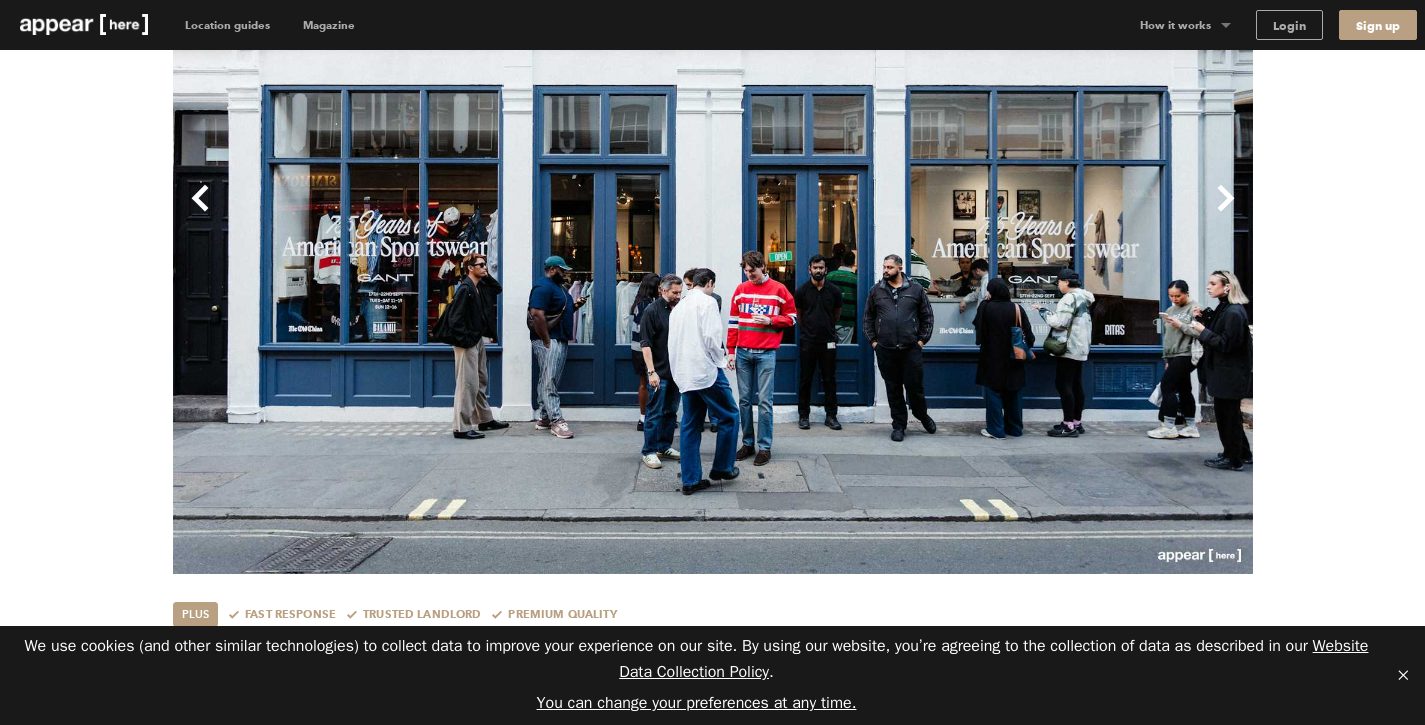 click on "Previous" at bounding box center (443, 214) 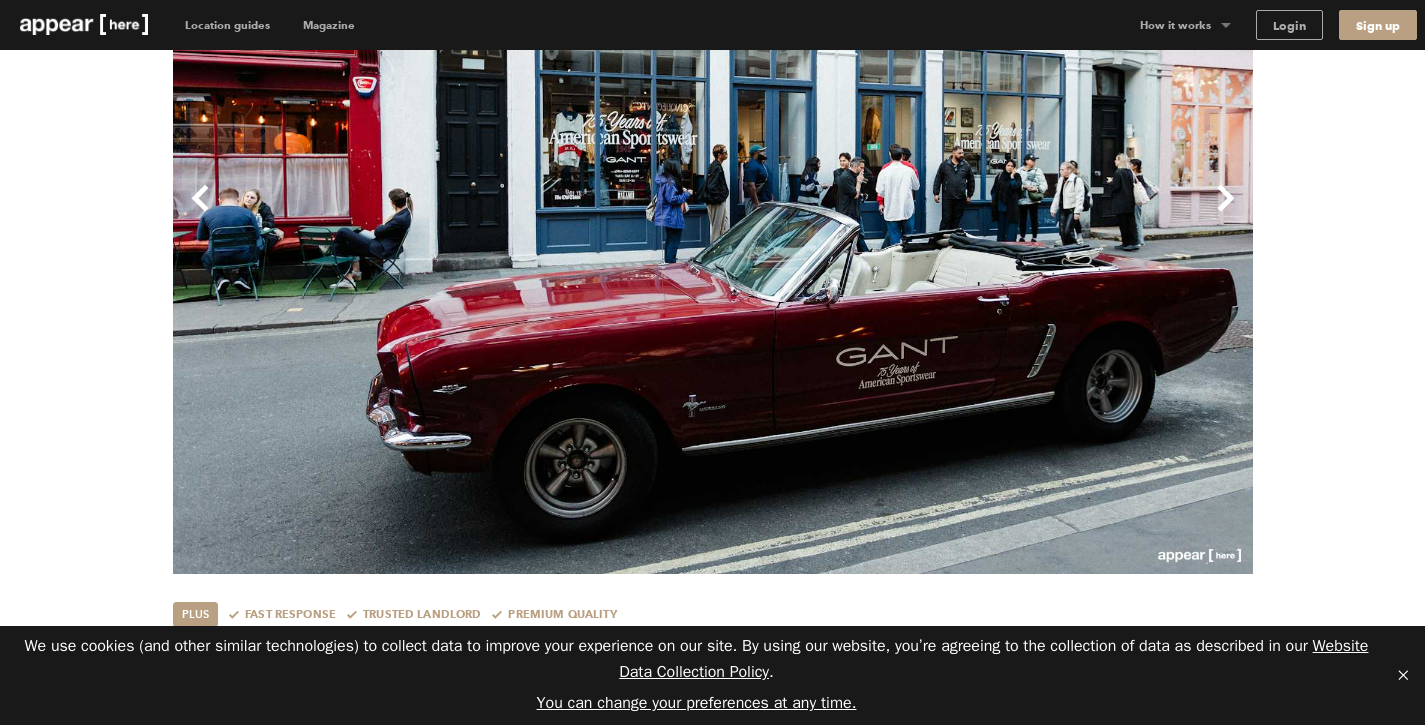 click on "Previous" at bounding box center [443, 214] 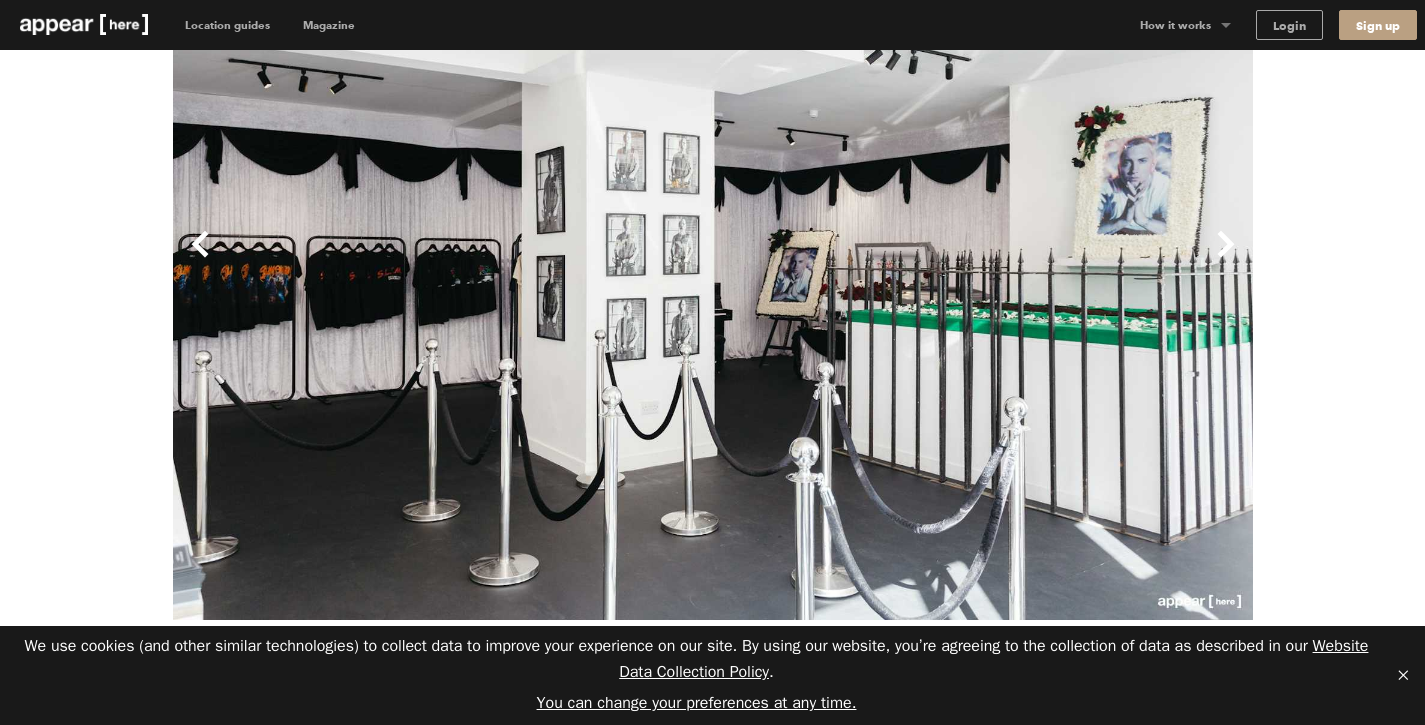 scroll, scrollTop: 144, scrollLeft: 0, axis: vertical 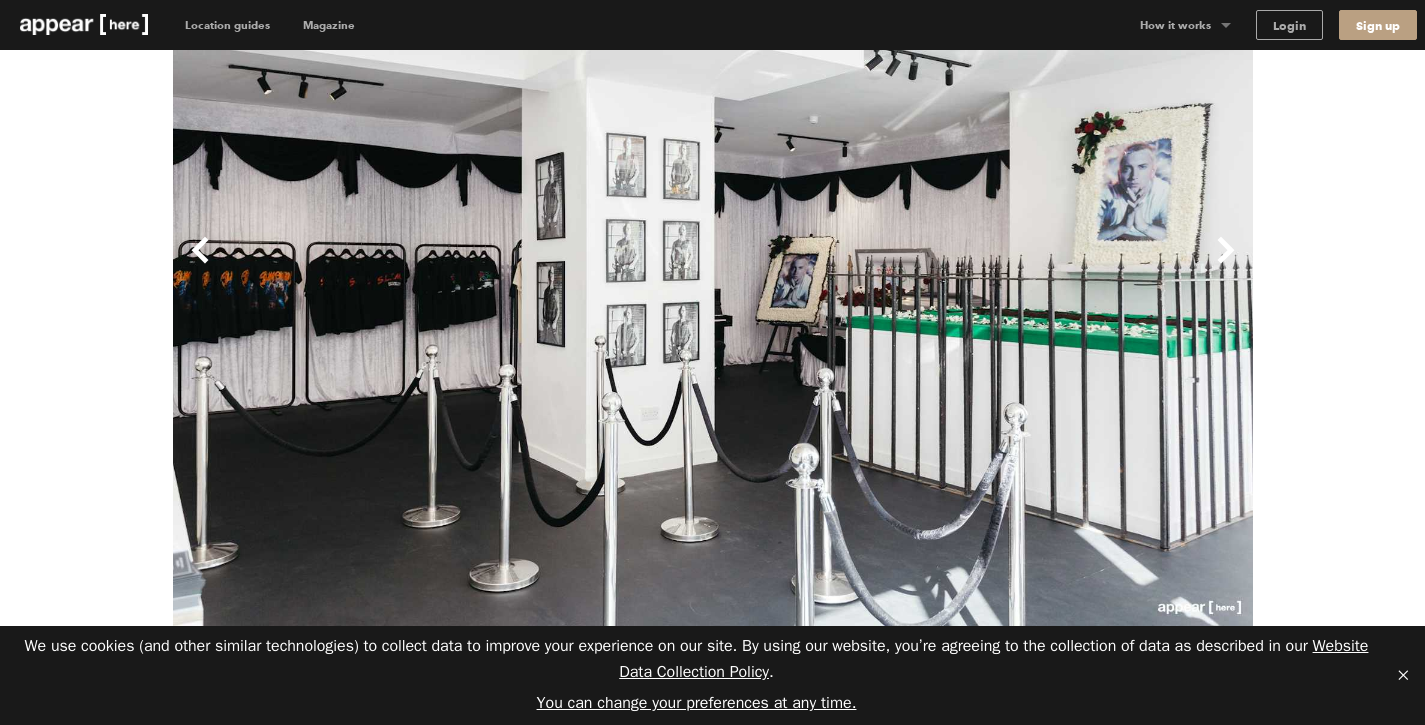 click on "Previous" at bounding box center (443, 266) 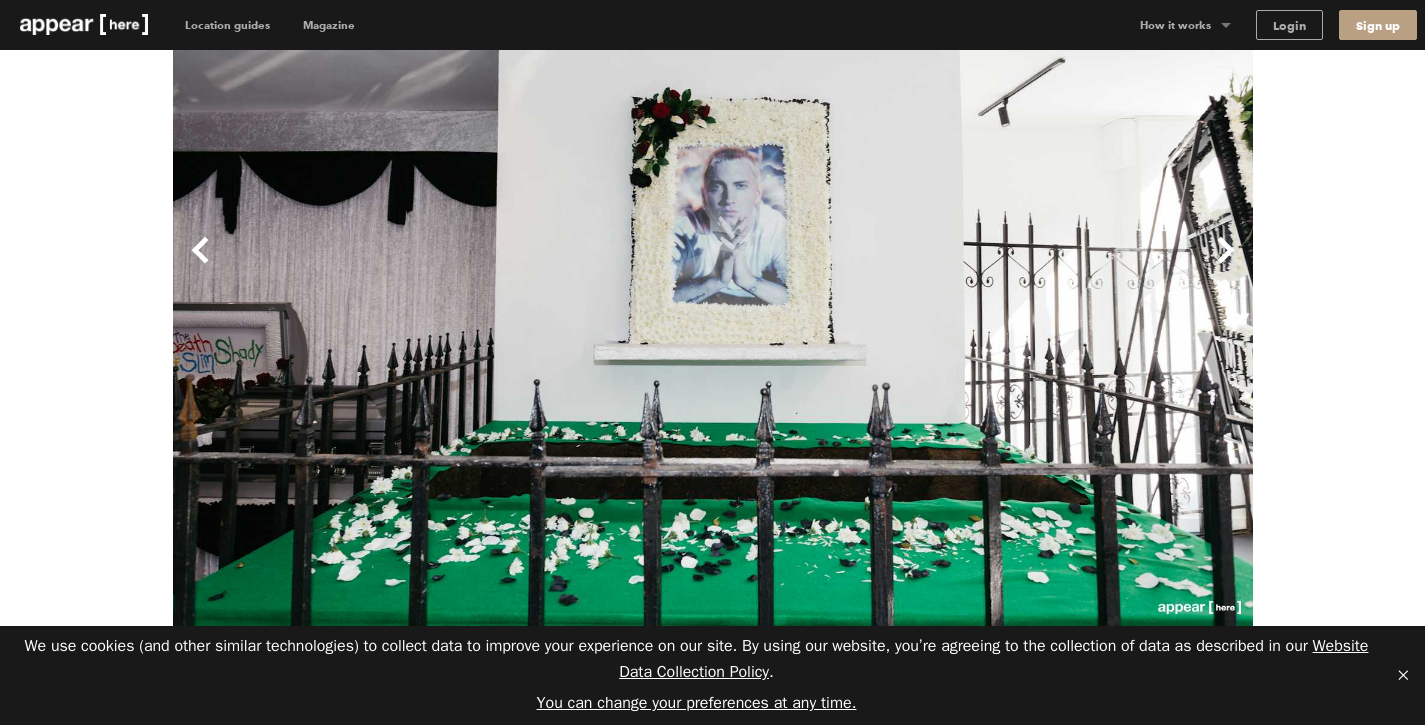 click on "Previous" at bounding box center [443, 266] 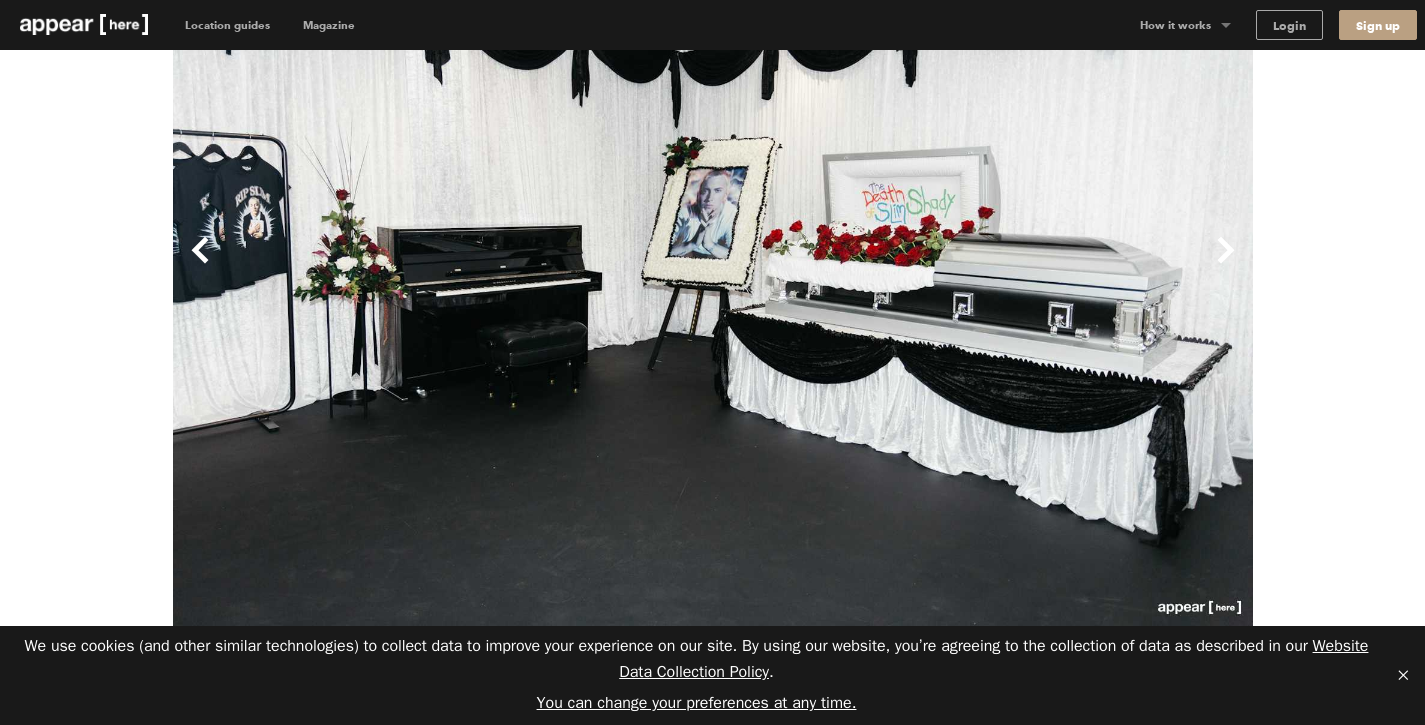 click on "Previous" at bounding box center (443, 266) 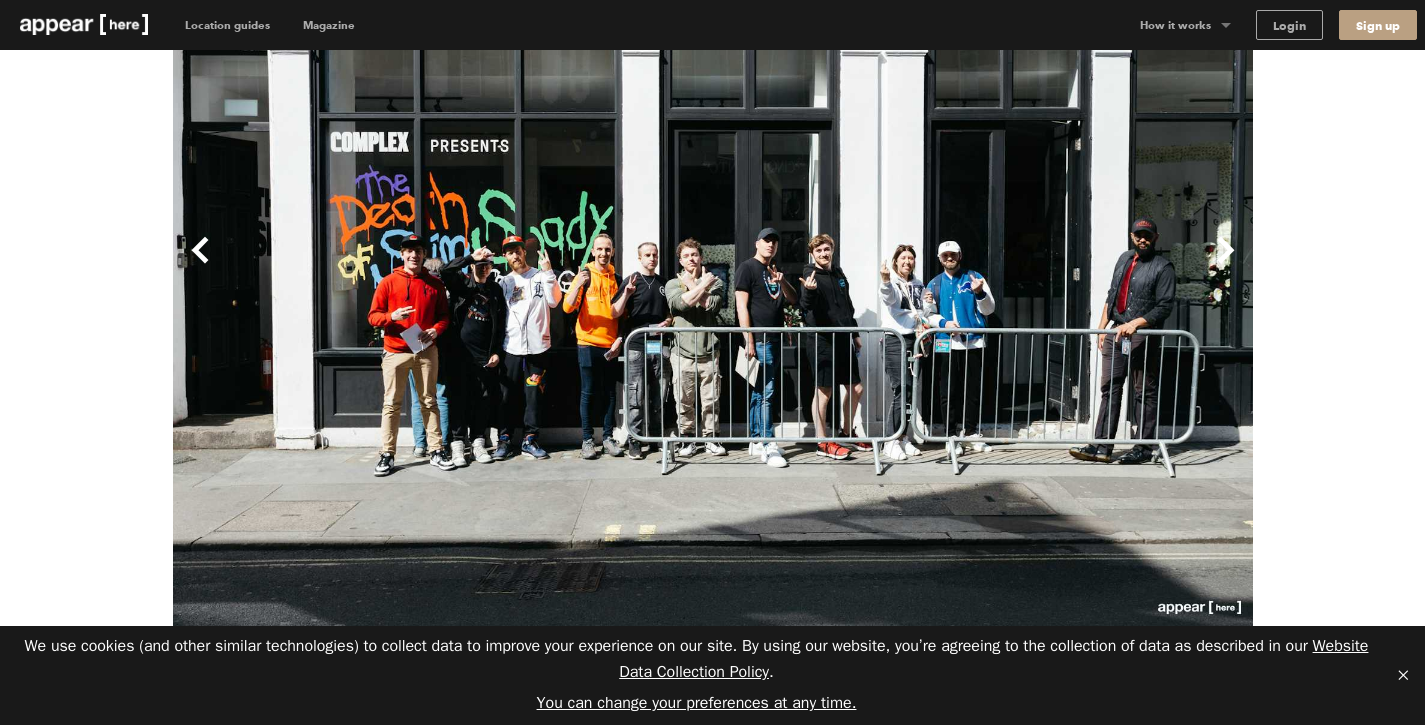 click on "Previous" at bounding box center (443, 266) 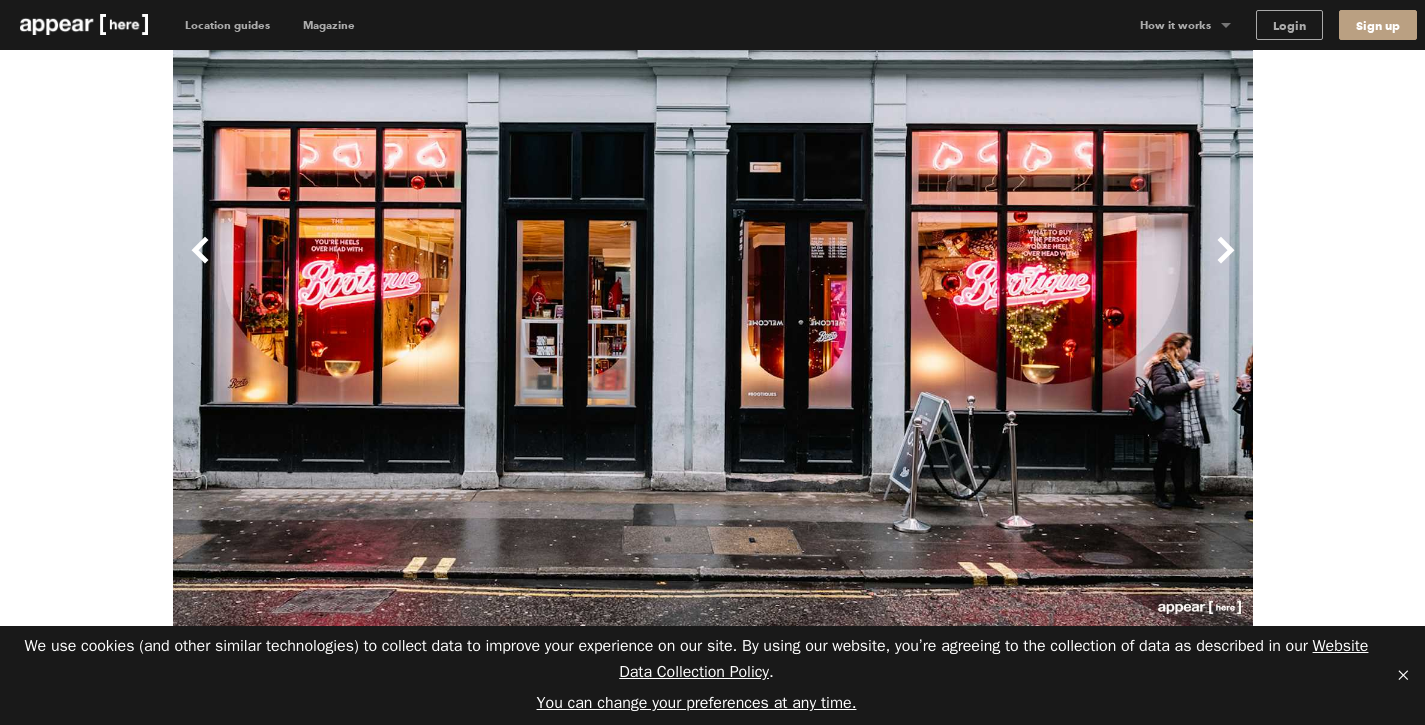 click on "Previous" at bounding box center [443, 266] 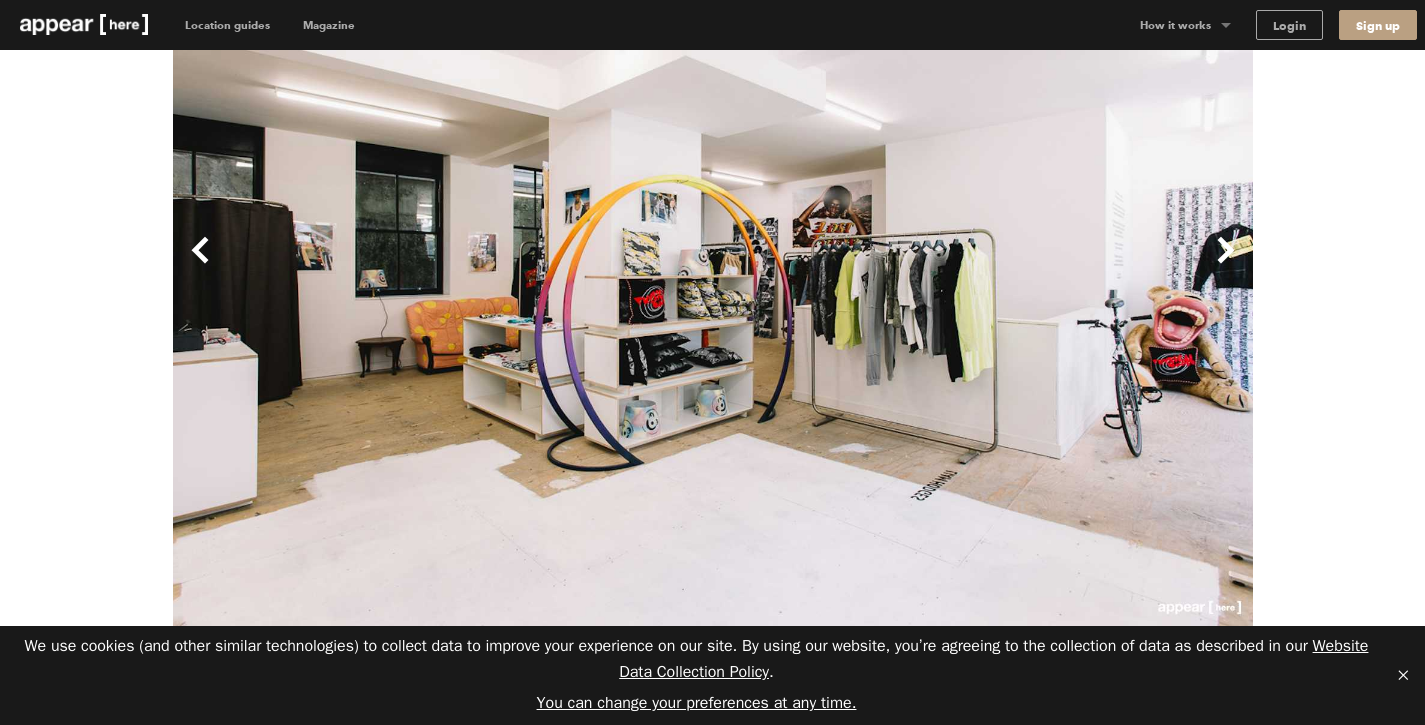 click on "Previous" at bounding box center [443, 266] 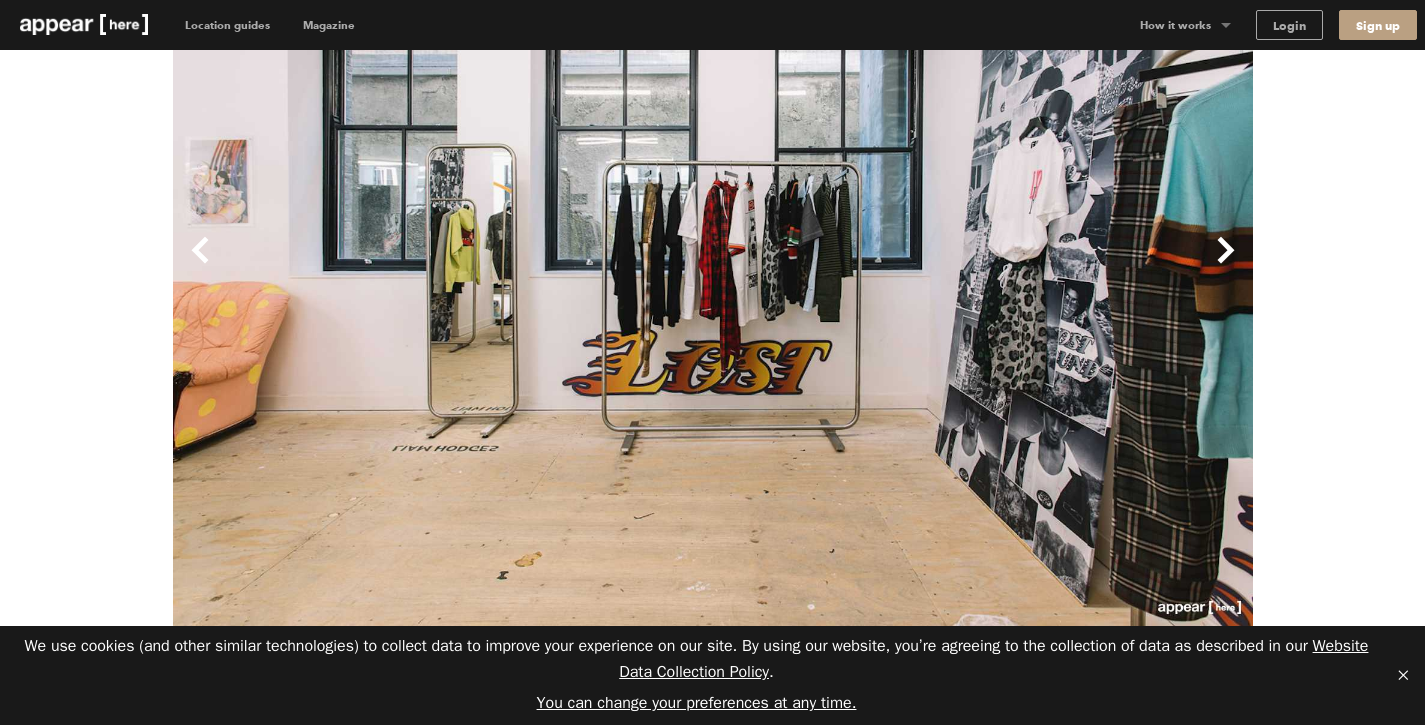 click on "Previous" at bounding box center (443, 266) 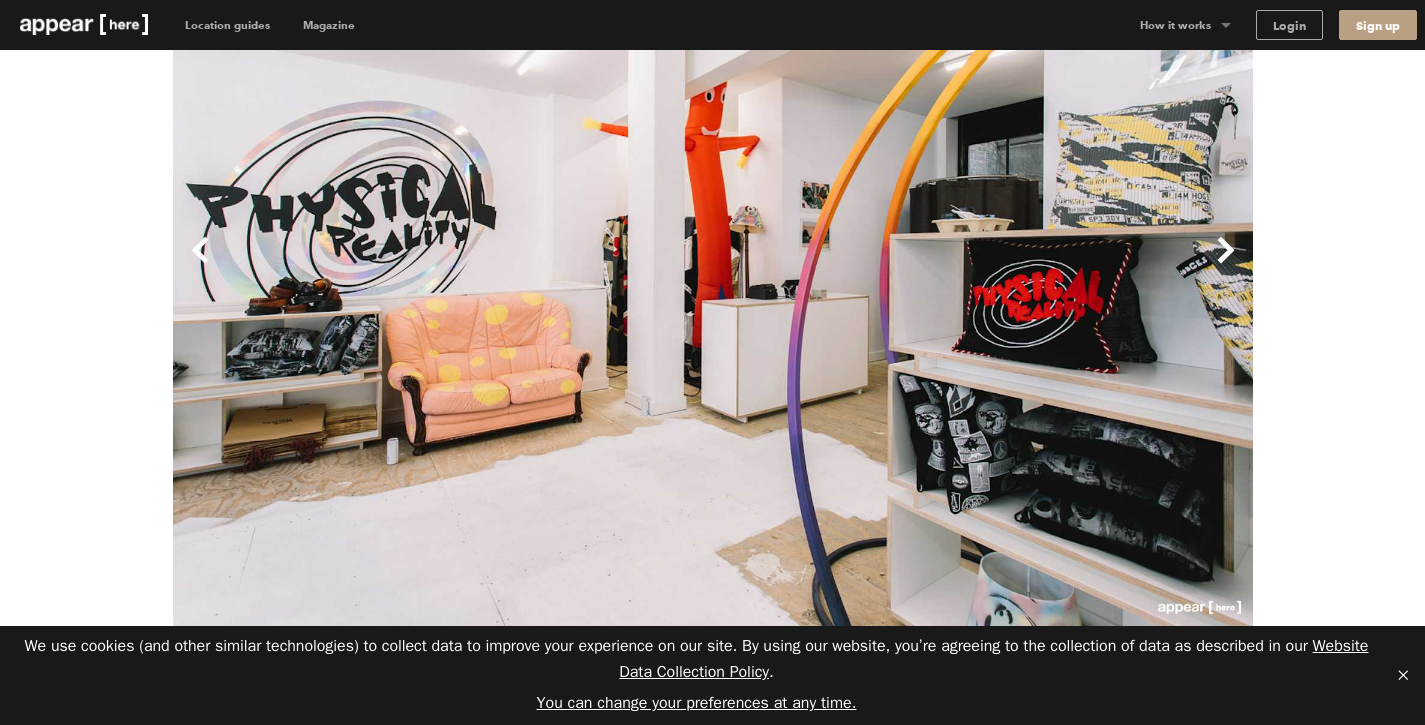 click on "Previous" at bounding box center (443, 266) 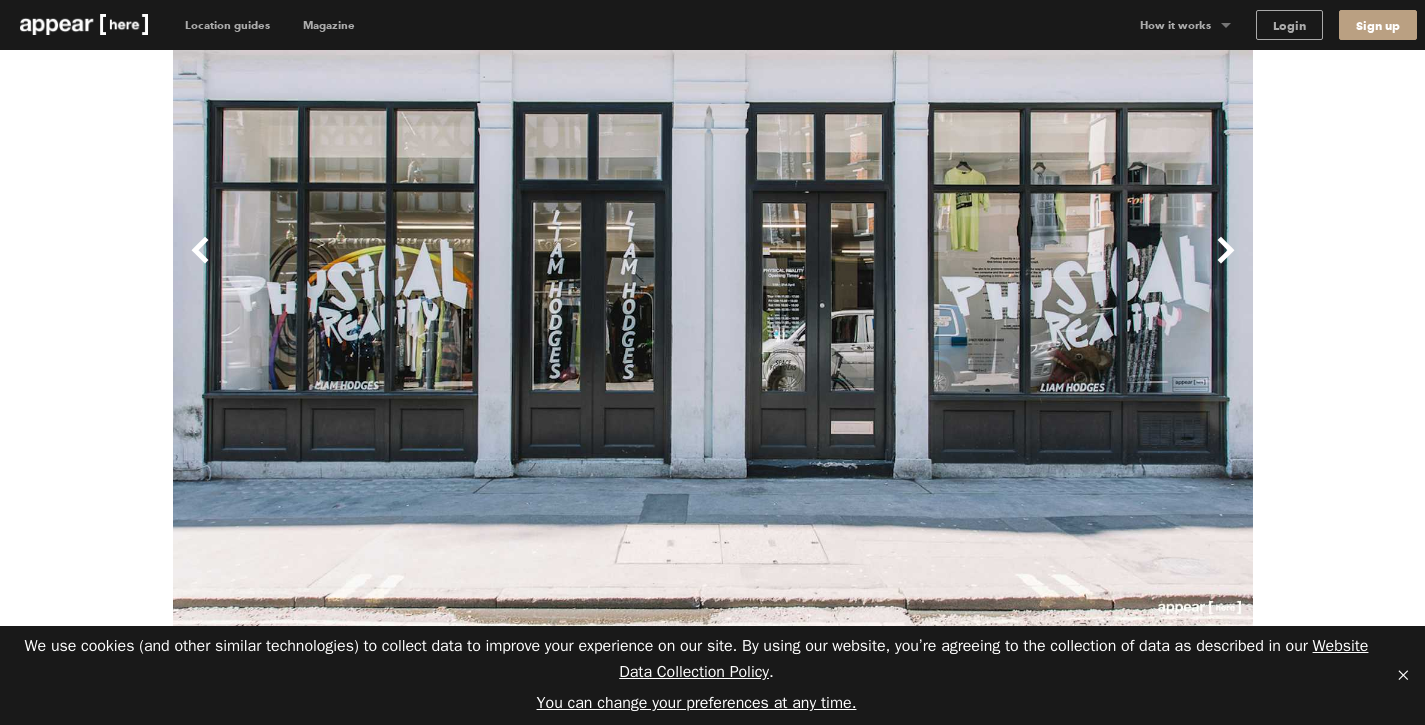click on "Previous" at bounding box center [443, 266] 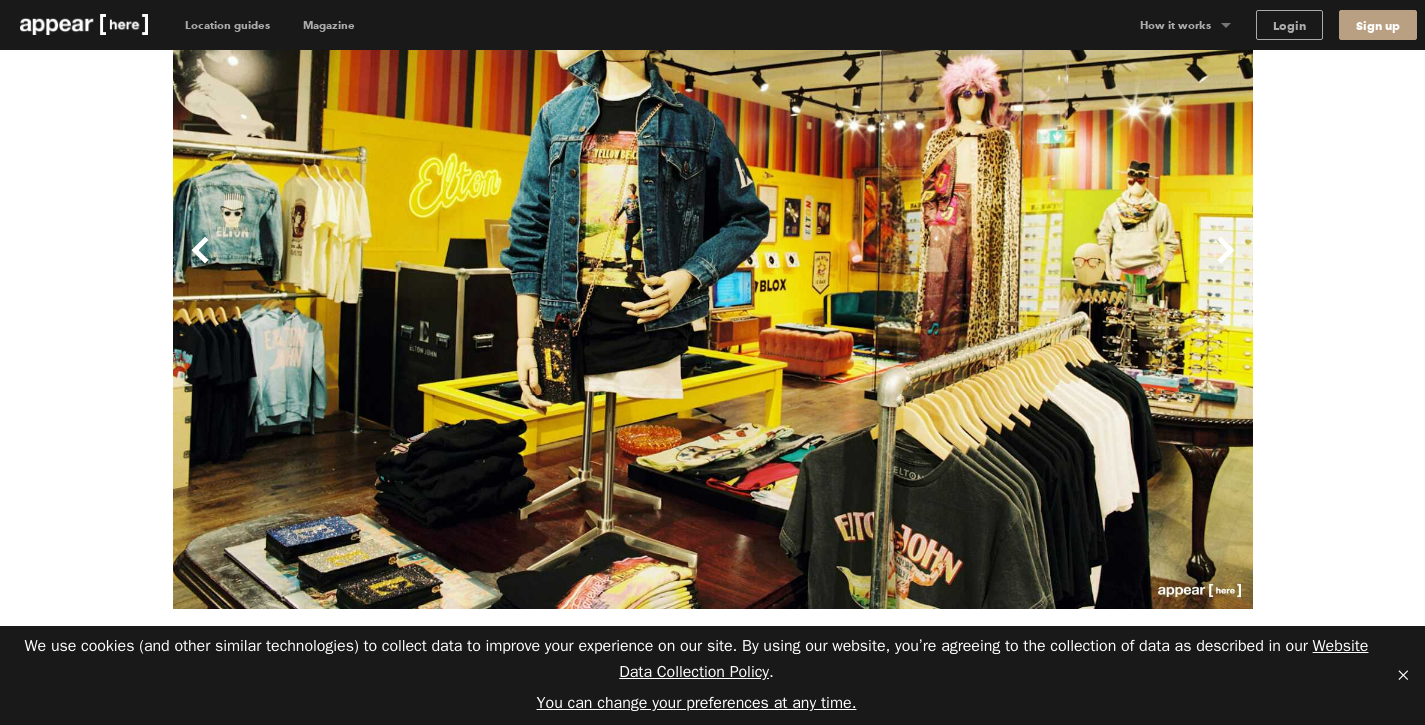 click on "Previous" at bounding box center (443, 266) 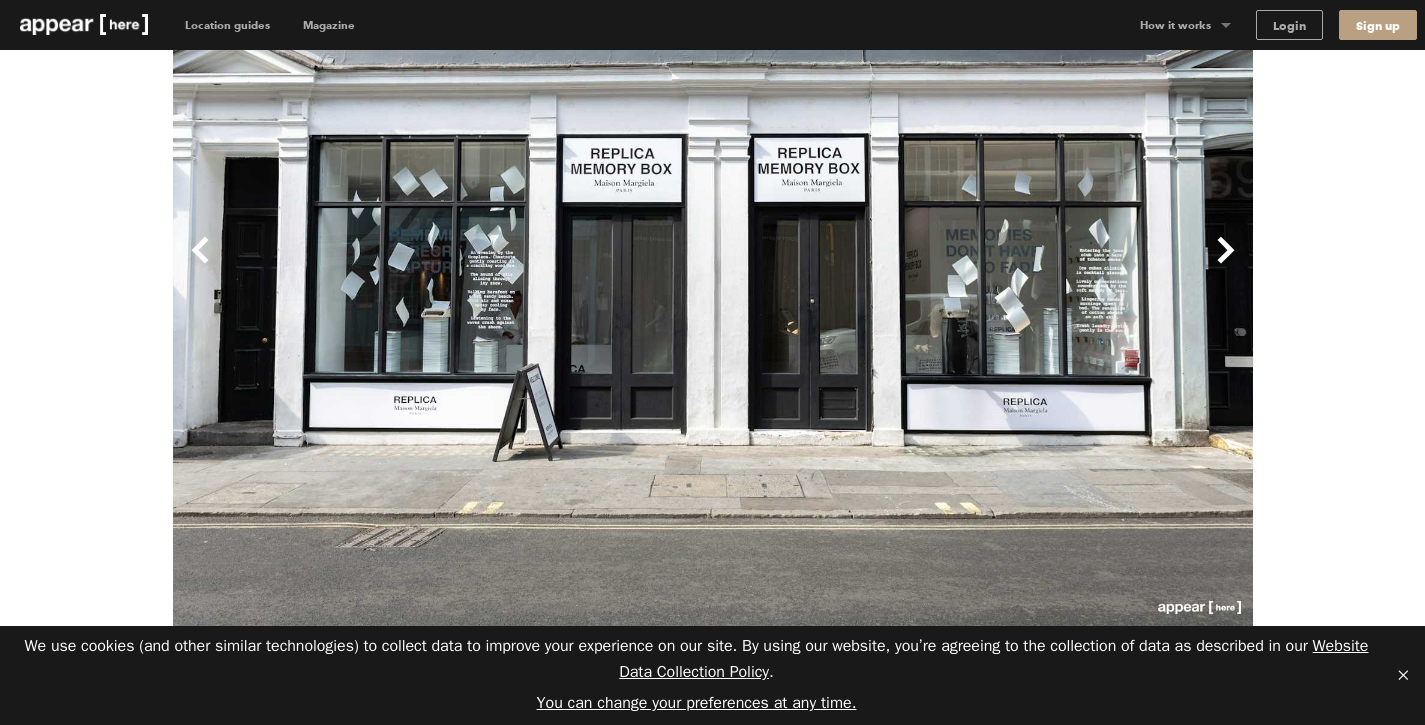 click on "Previous" at bounding box center [443, 266] 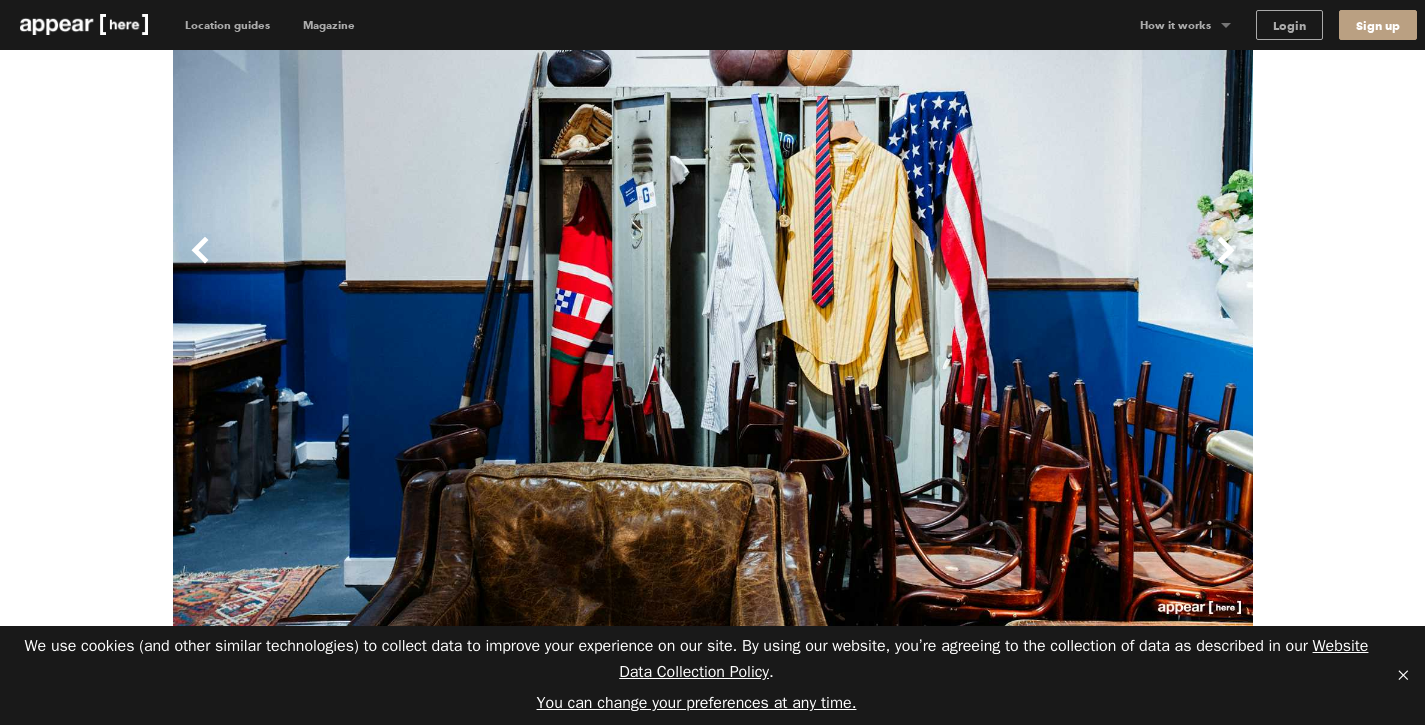 click on "Previous" at bounding box center (443, 266) 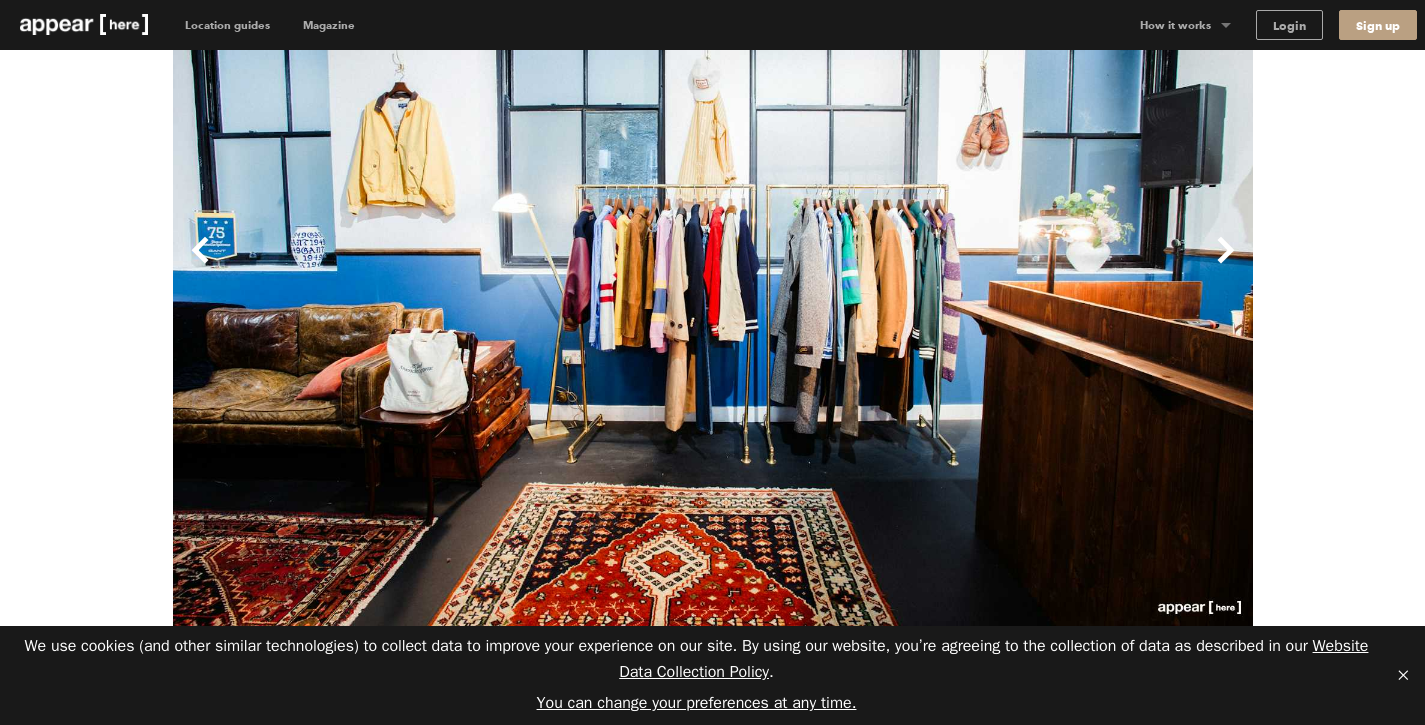 click on "Previous" at bounding box center (443, 266) 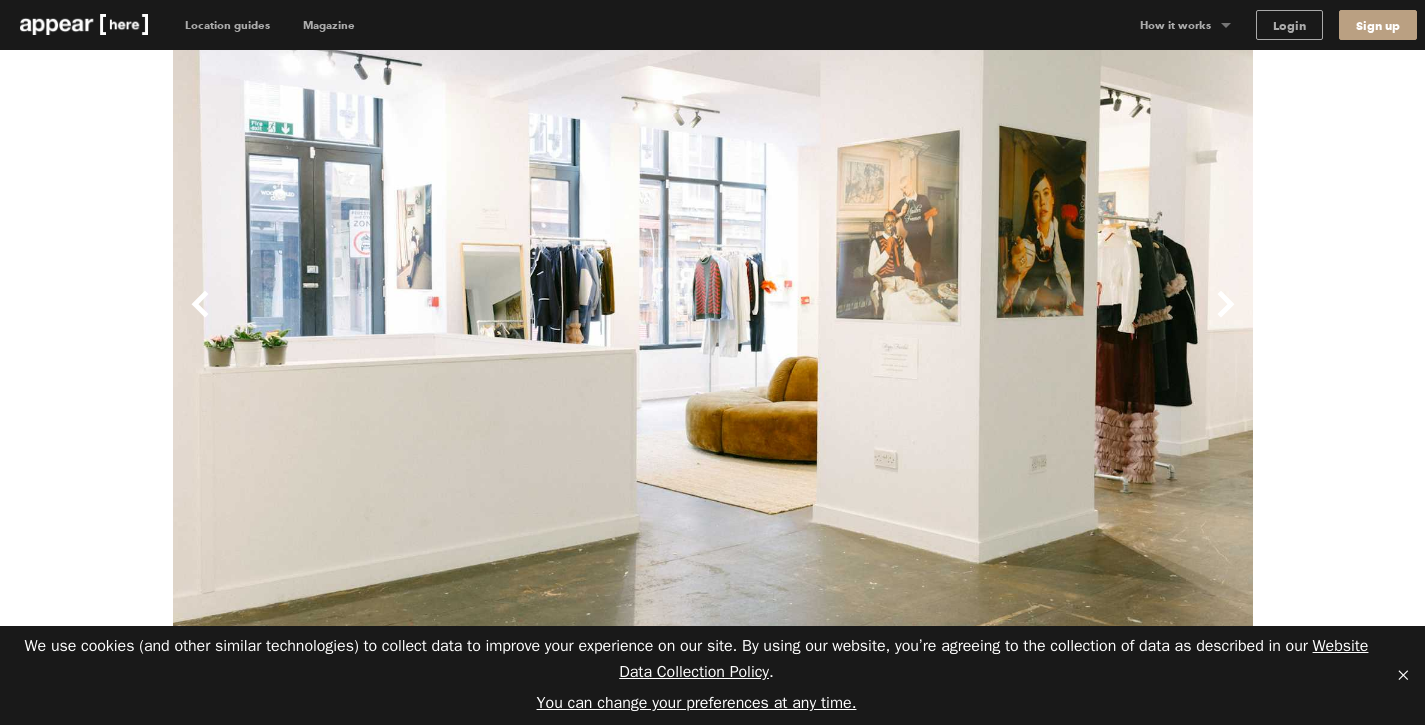 scroll, scrollTop: 89, scrollLeft: 0, axis: vertical 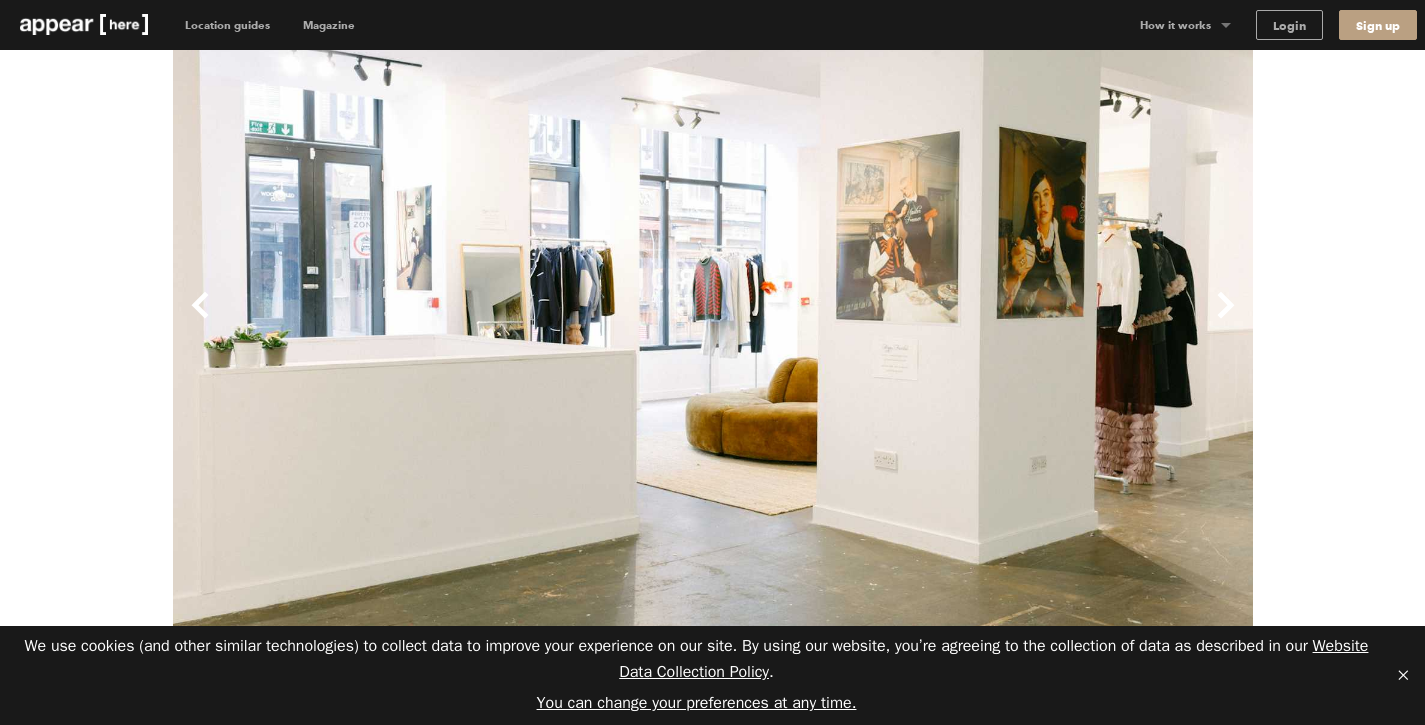 click on "Previous" at bounding box center (443, 321) 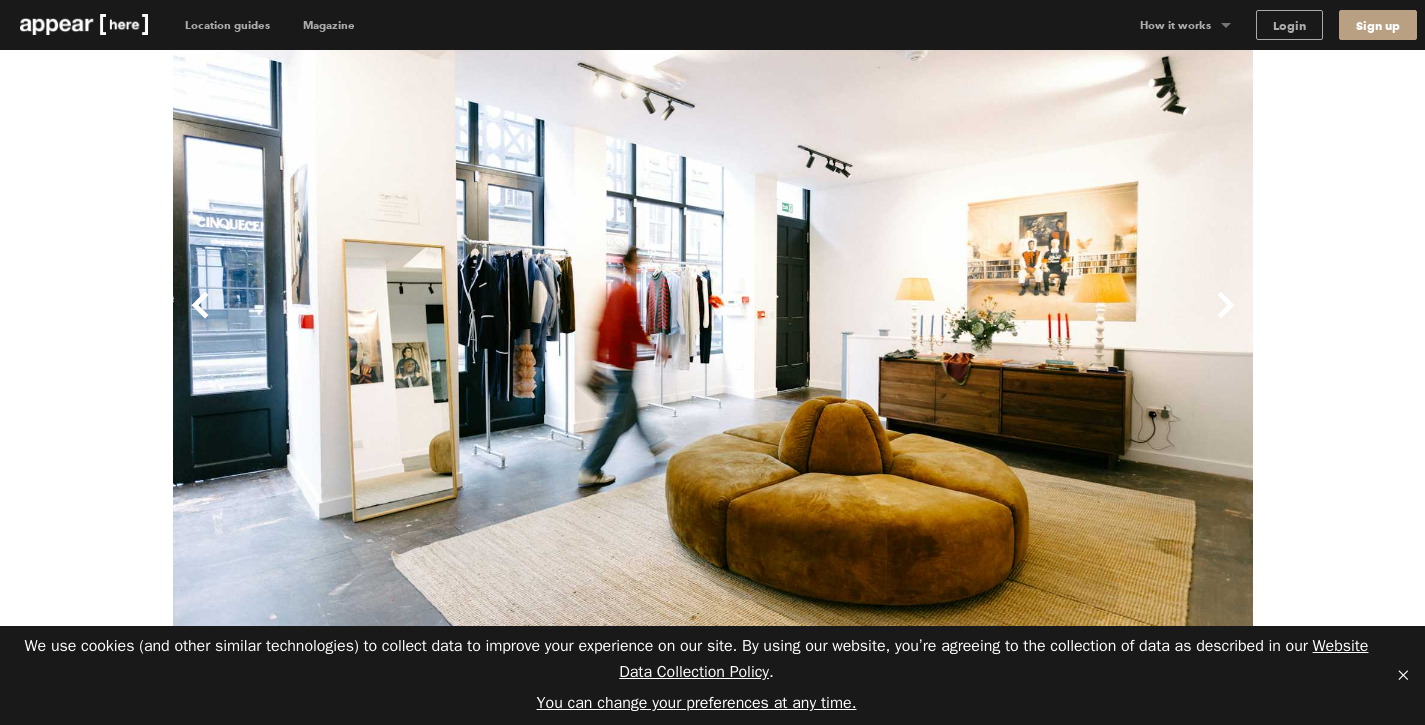click on "Previous" at bounding box center (443, 321) 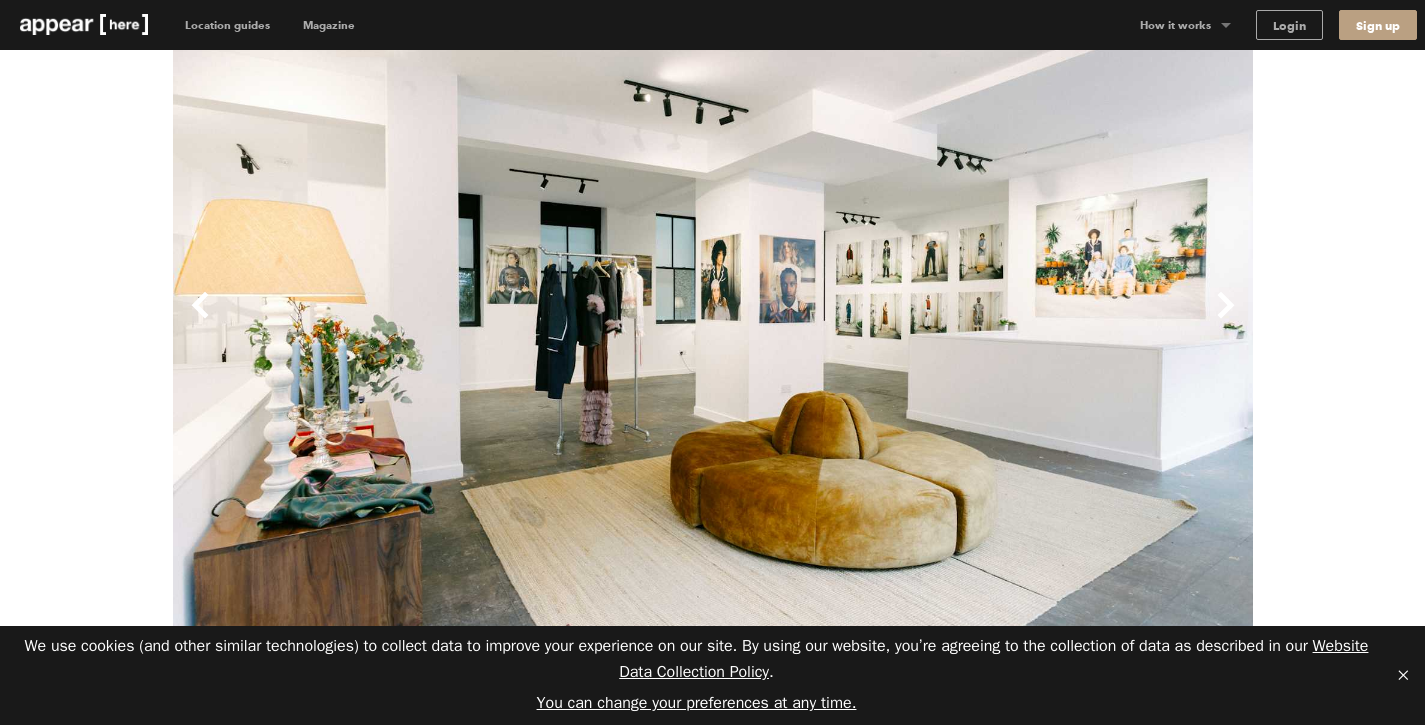 click on "Previous" at bounding box center [443, 321] 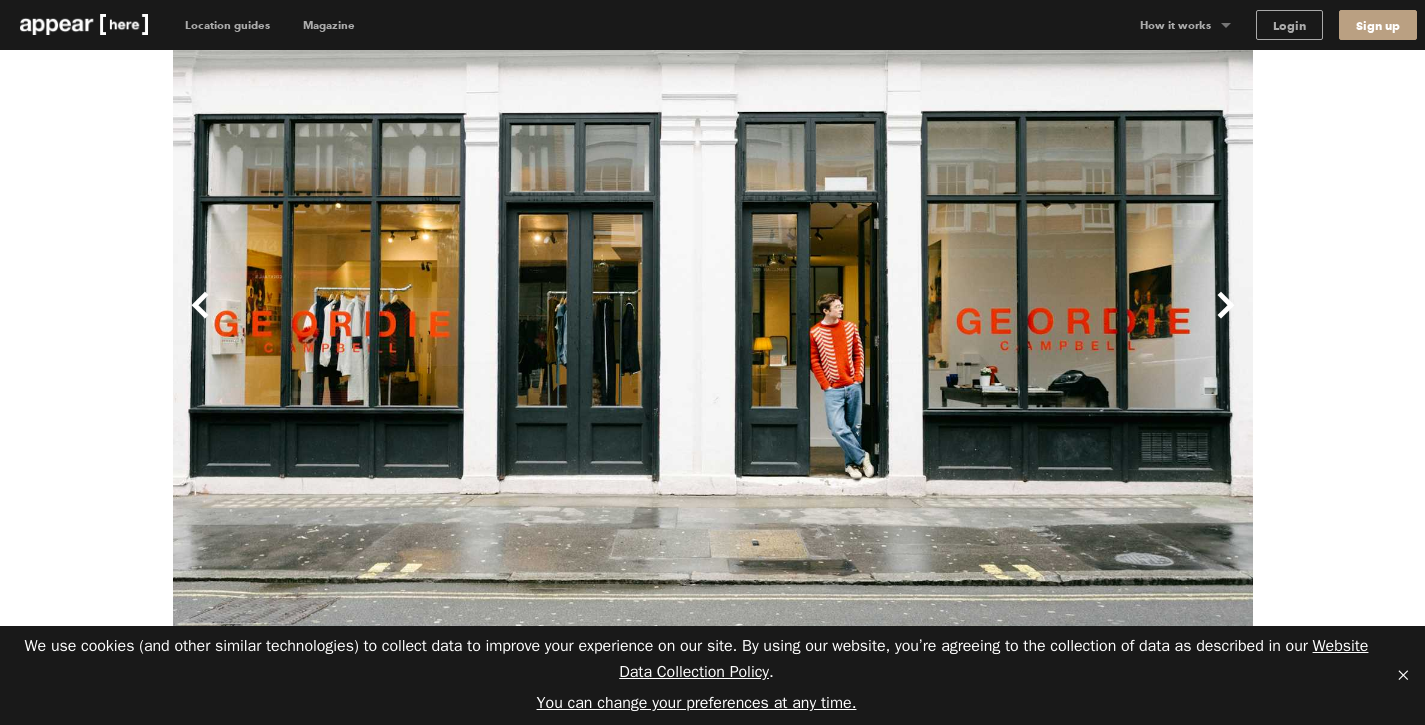 click on "Previous" at bounding box center (443, 321) 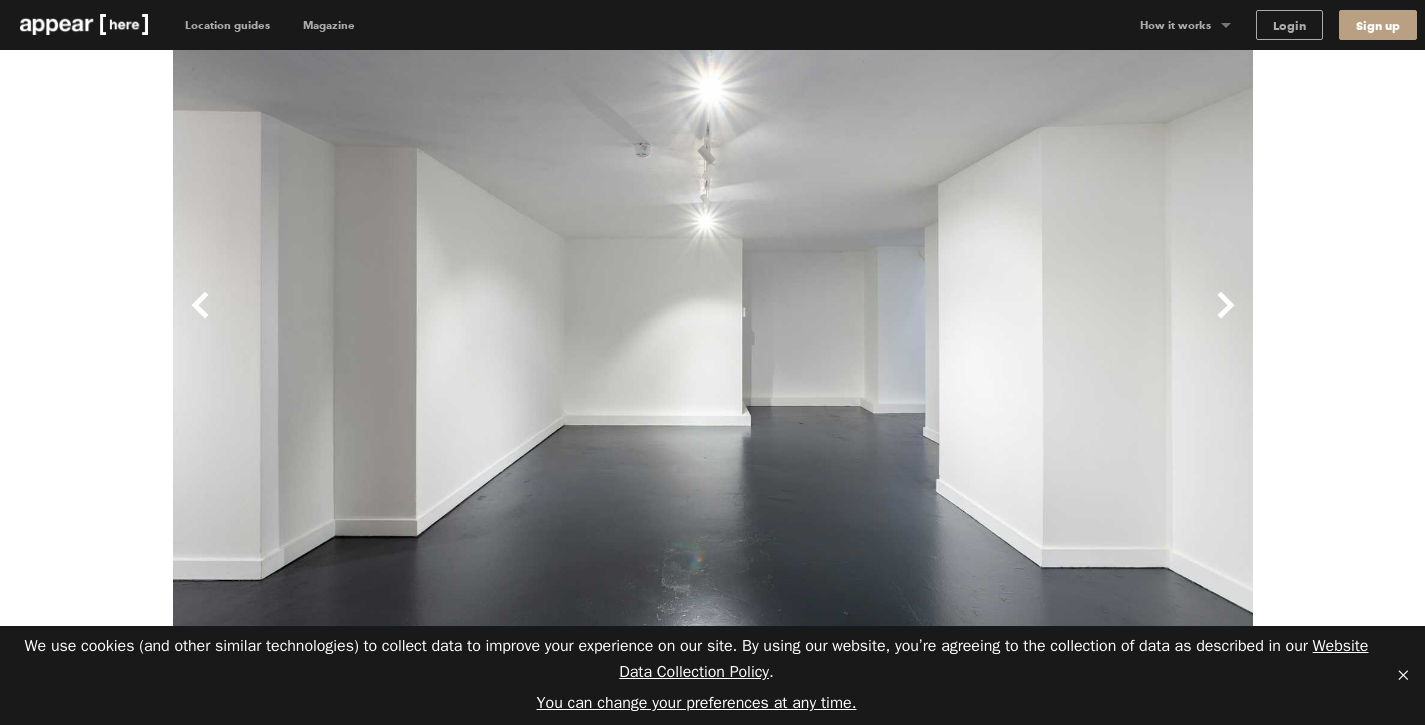 click on "Previous" at bounding box center [443, 321] 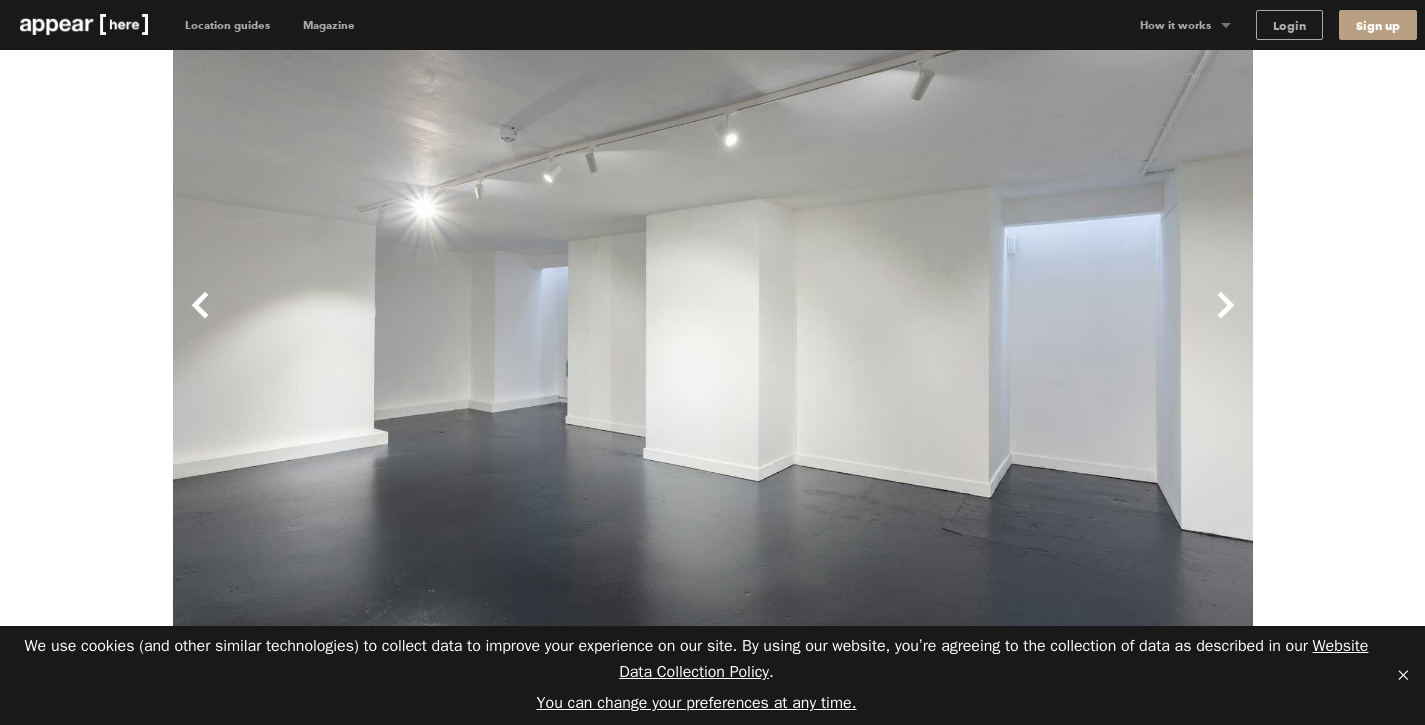click on "Previous" at bounding box center [443, 321] 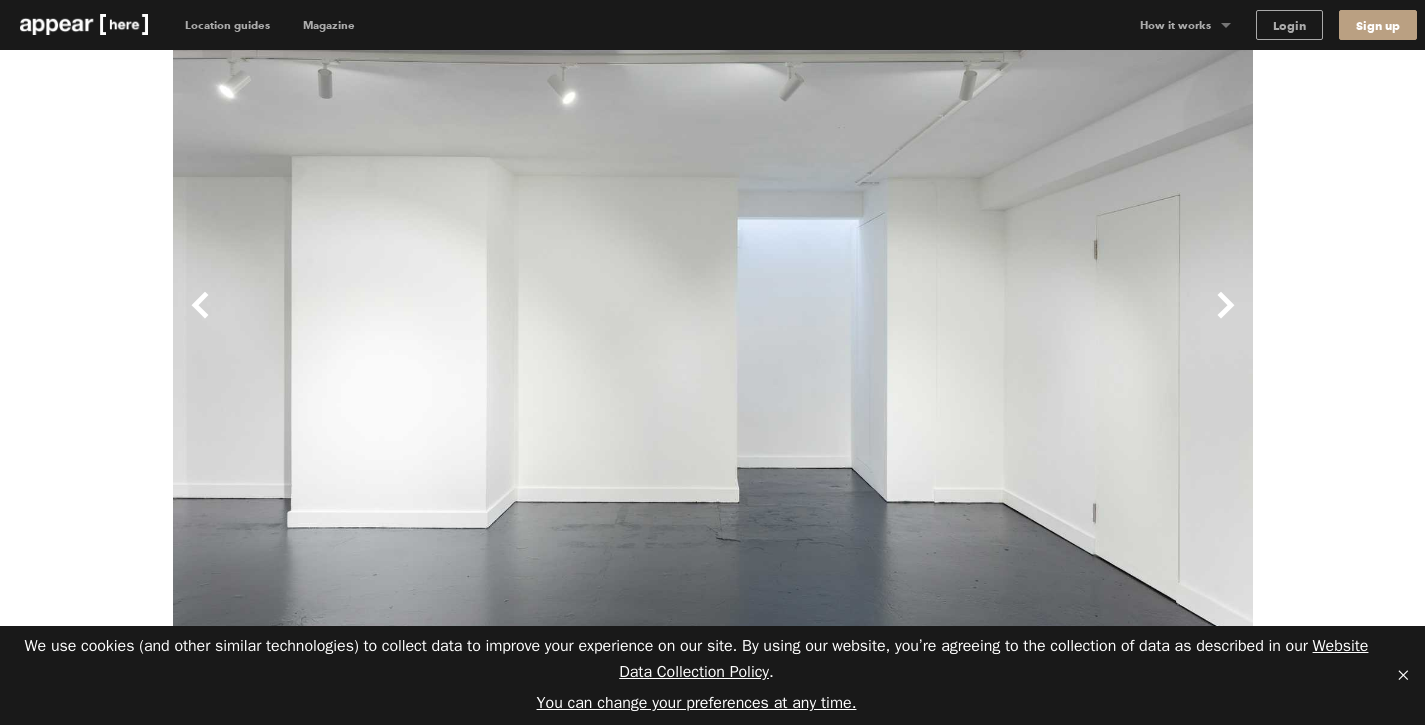 click on "Previous" at bounding box center [443, 321] 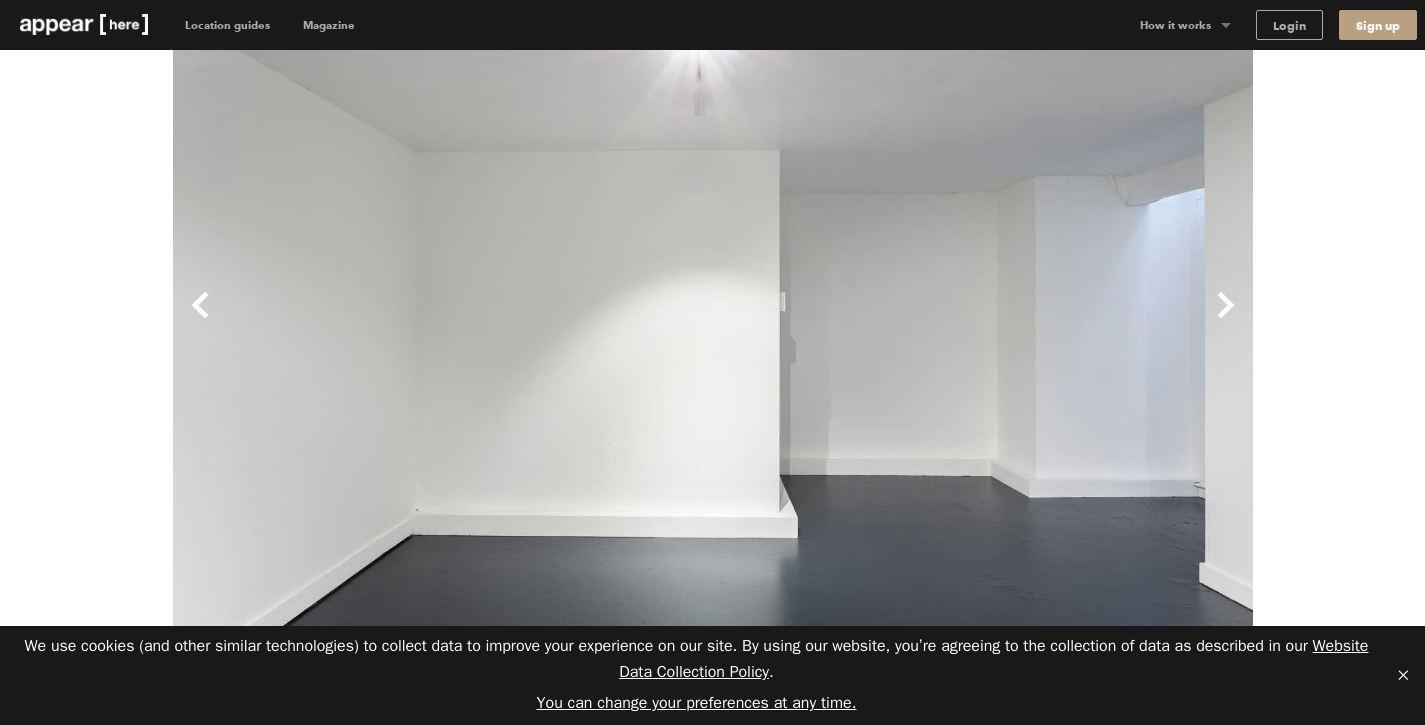 click on "Previous" at bounding box center [443, 321] 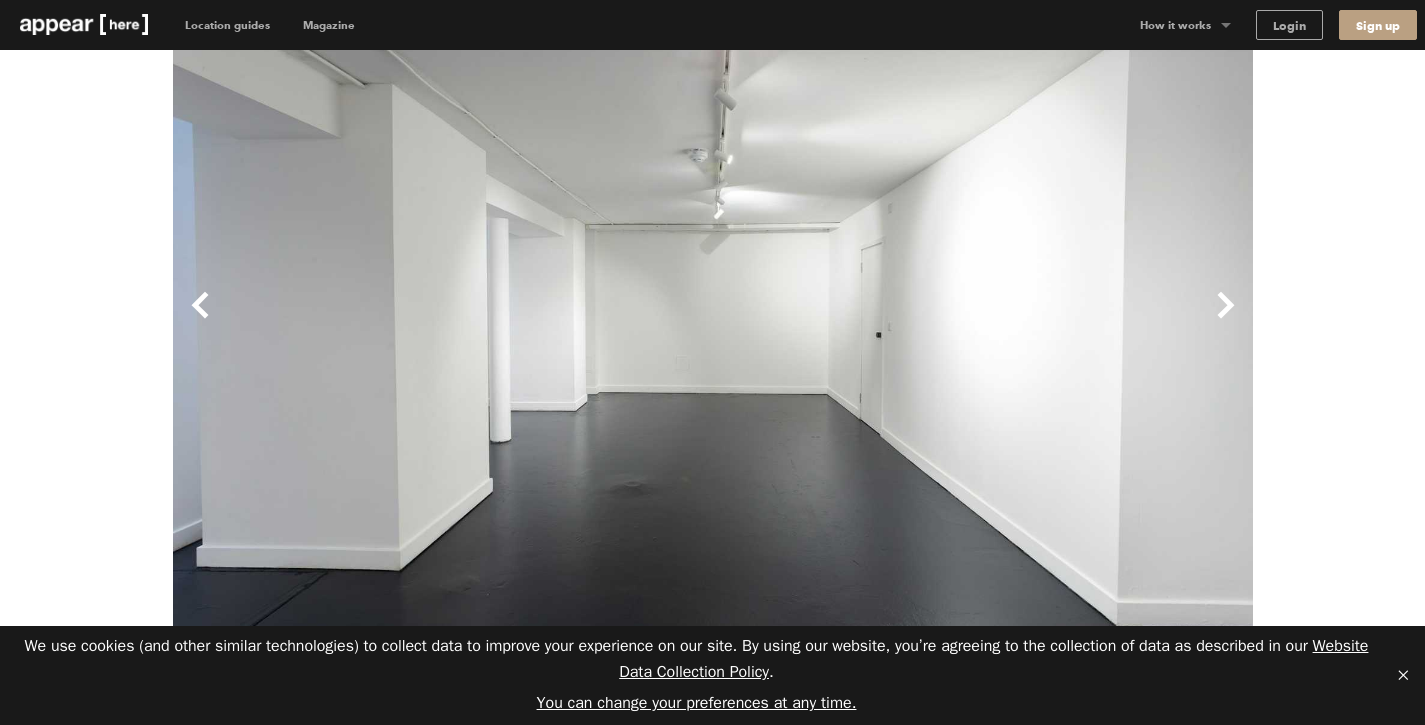 click on "Previous" at bounding box center (443, 321) 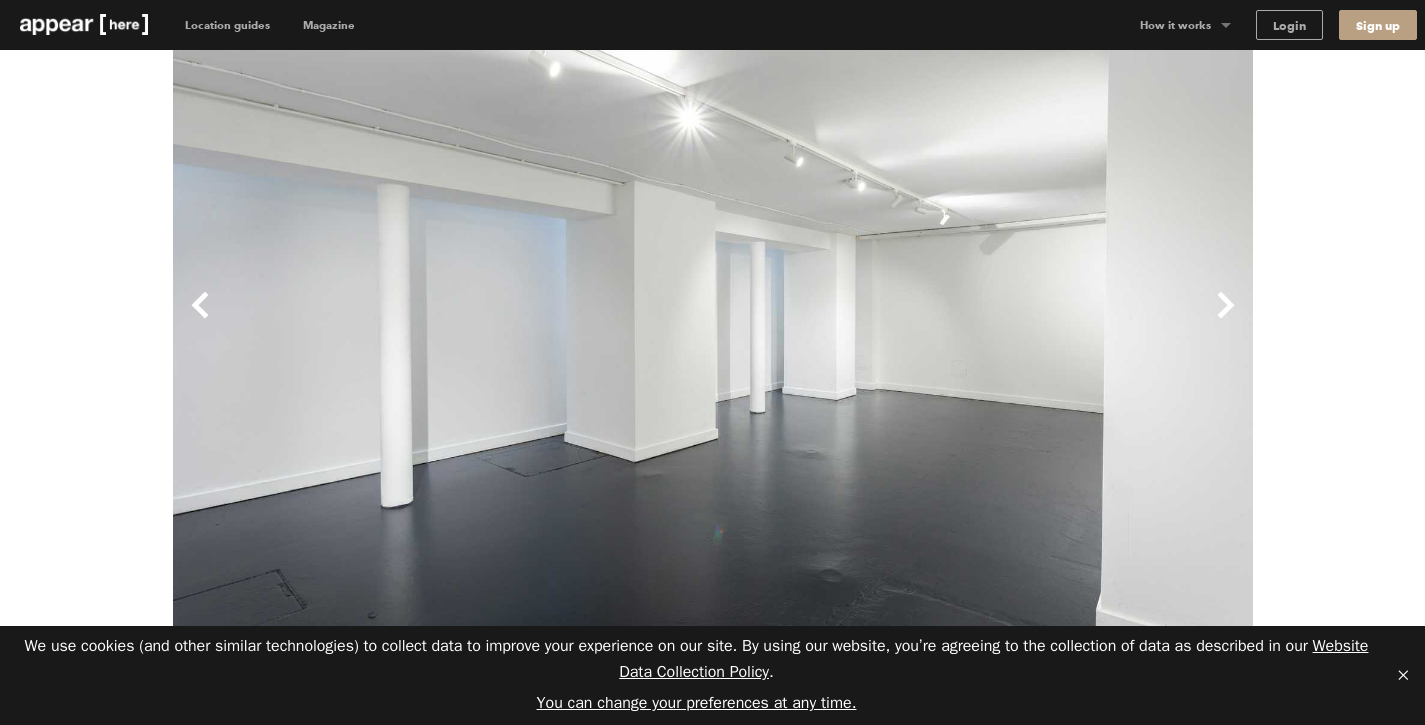 click on "Previous" at bounding box center [443, 321] 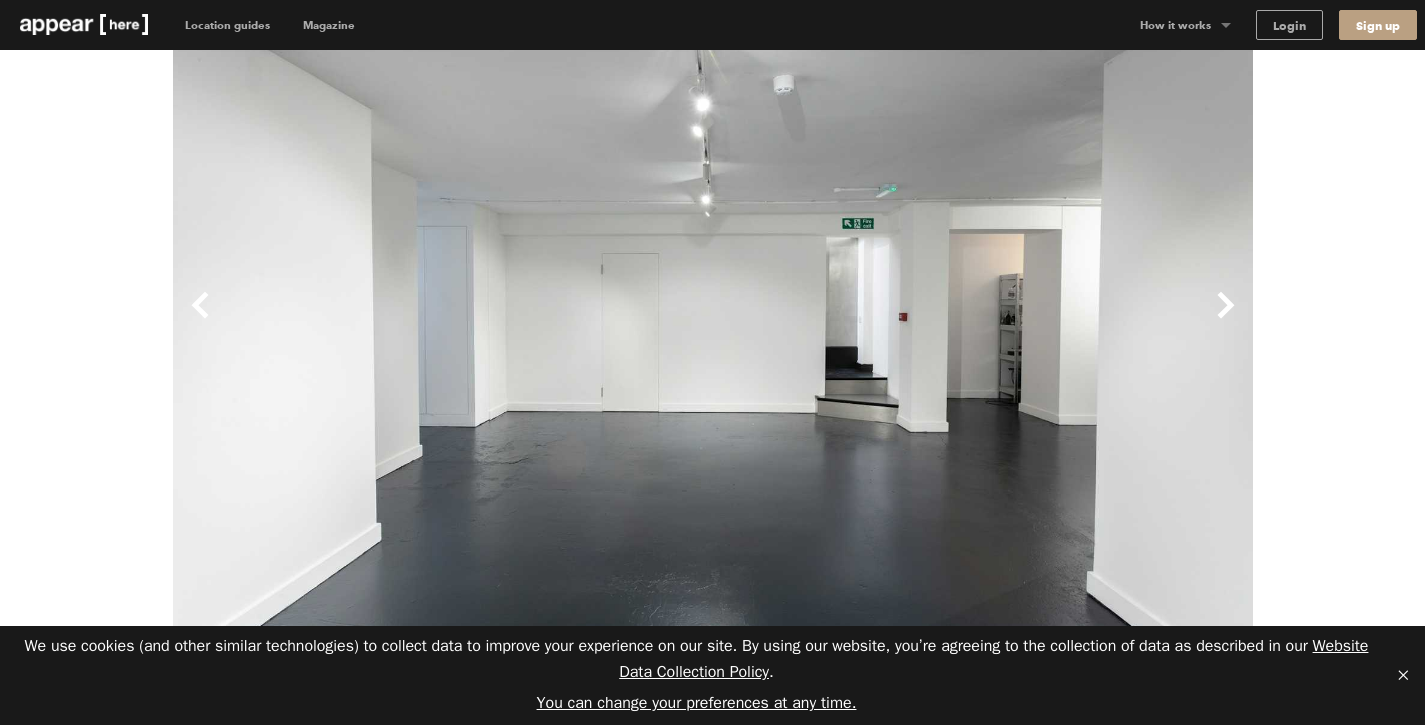 click on "Previous" at bounding box center (443, 321) 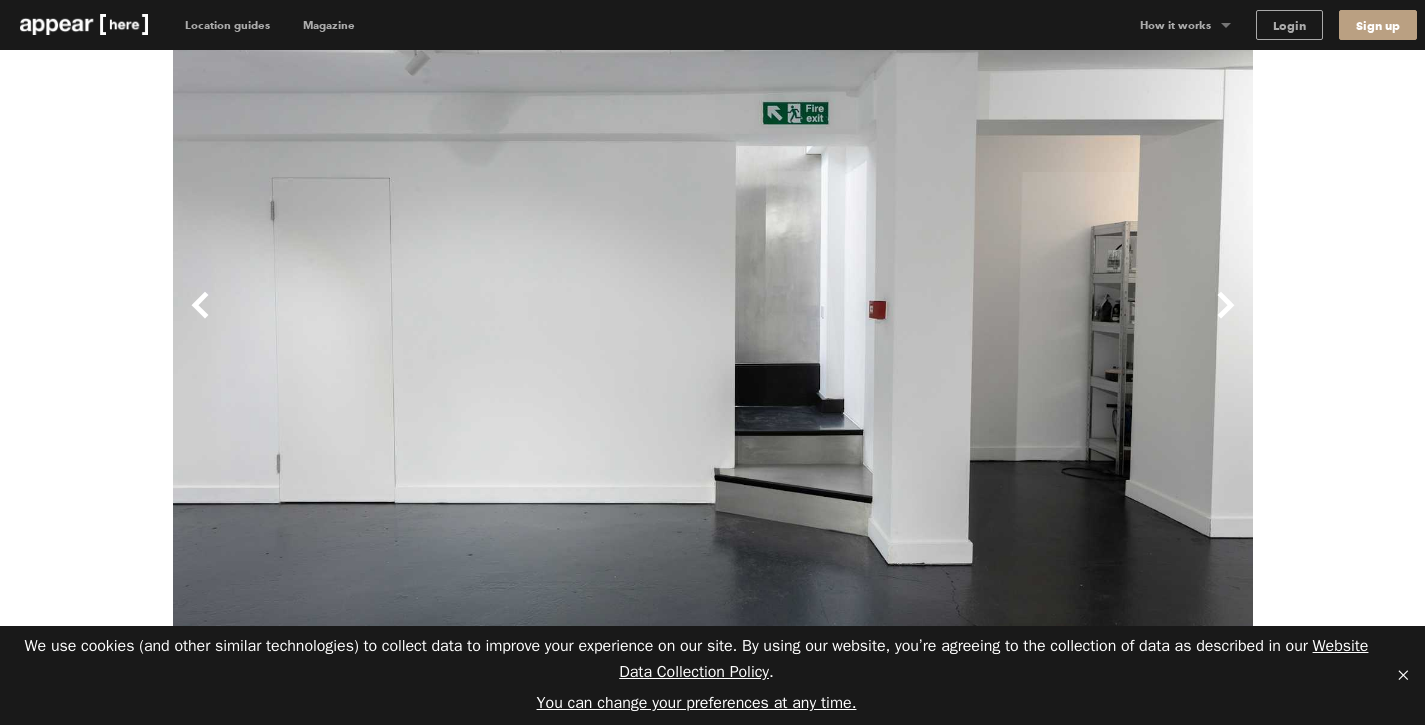 click on "Previous" at bounding box center [443, 321] 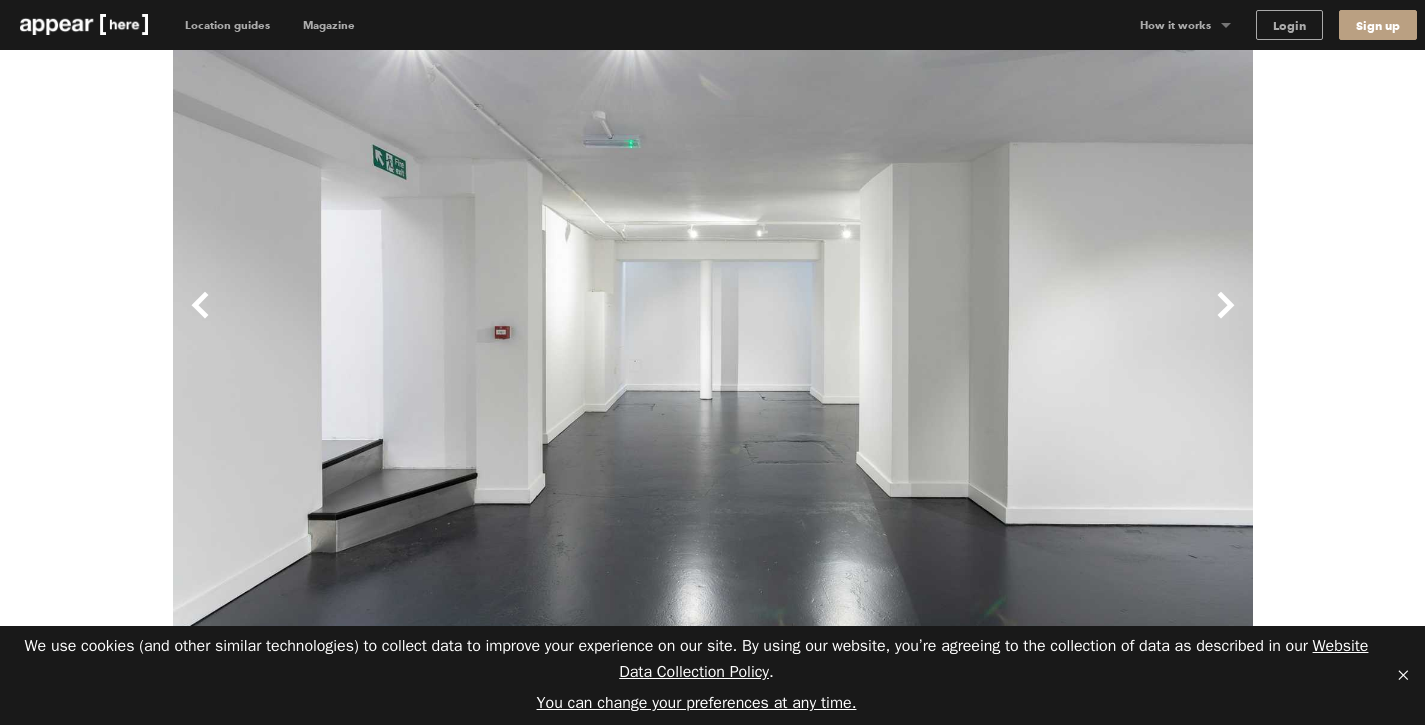 click on "Previous" at bounding box center [443, 321] 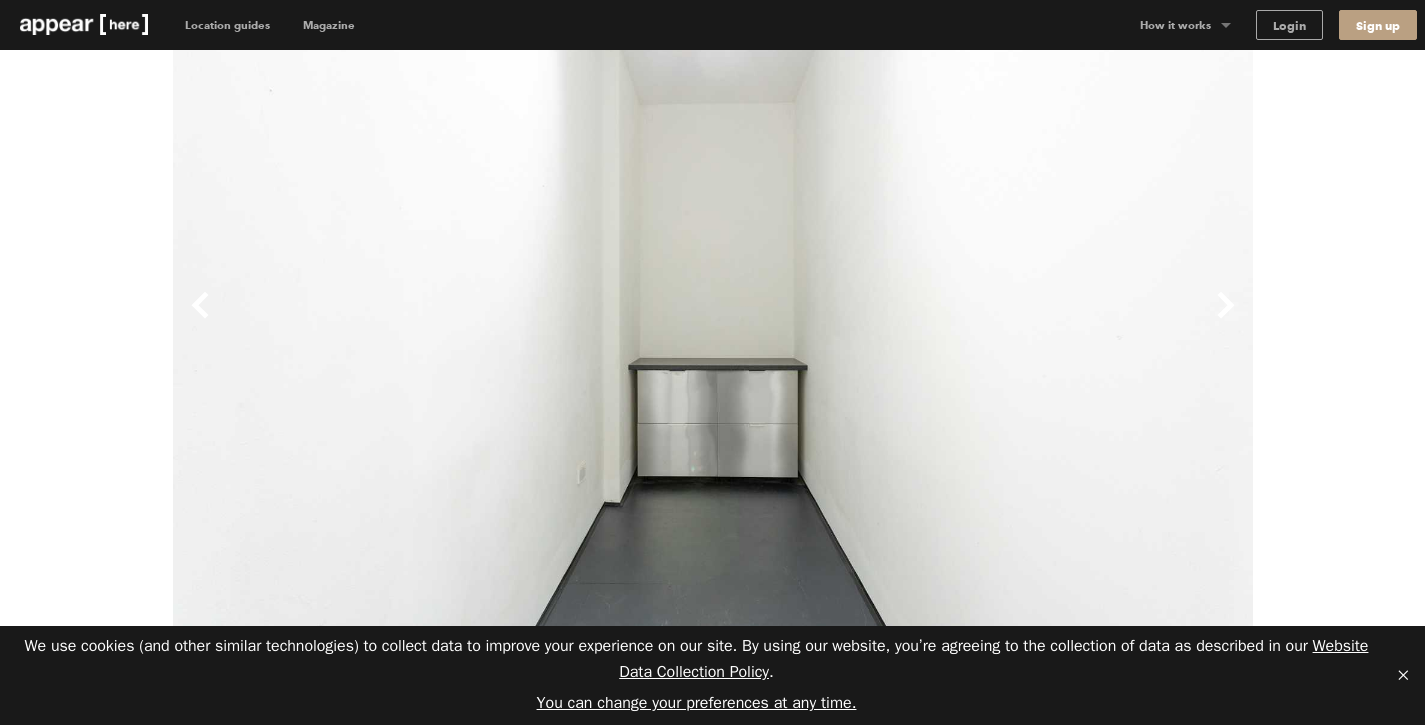 click on "Previous" at bounding box center [443, 321] 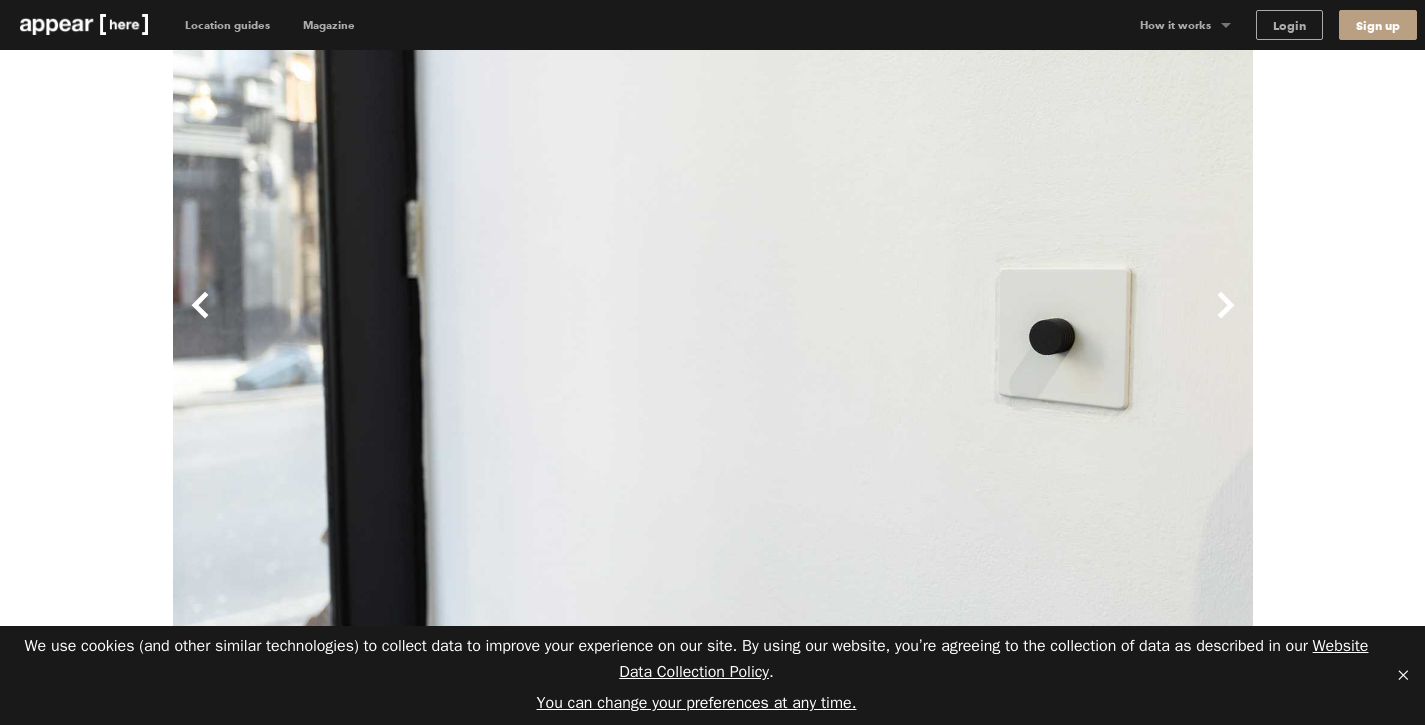 click on "Previous" at bounding box center [443, 321] 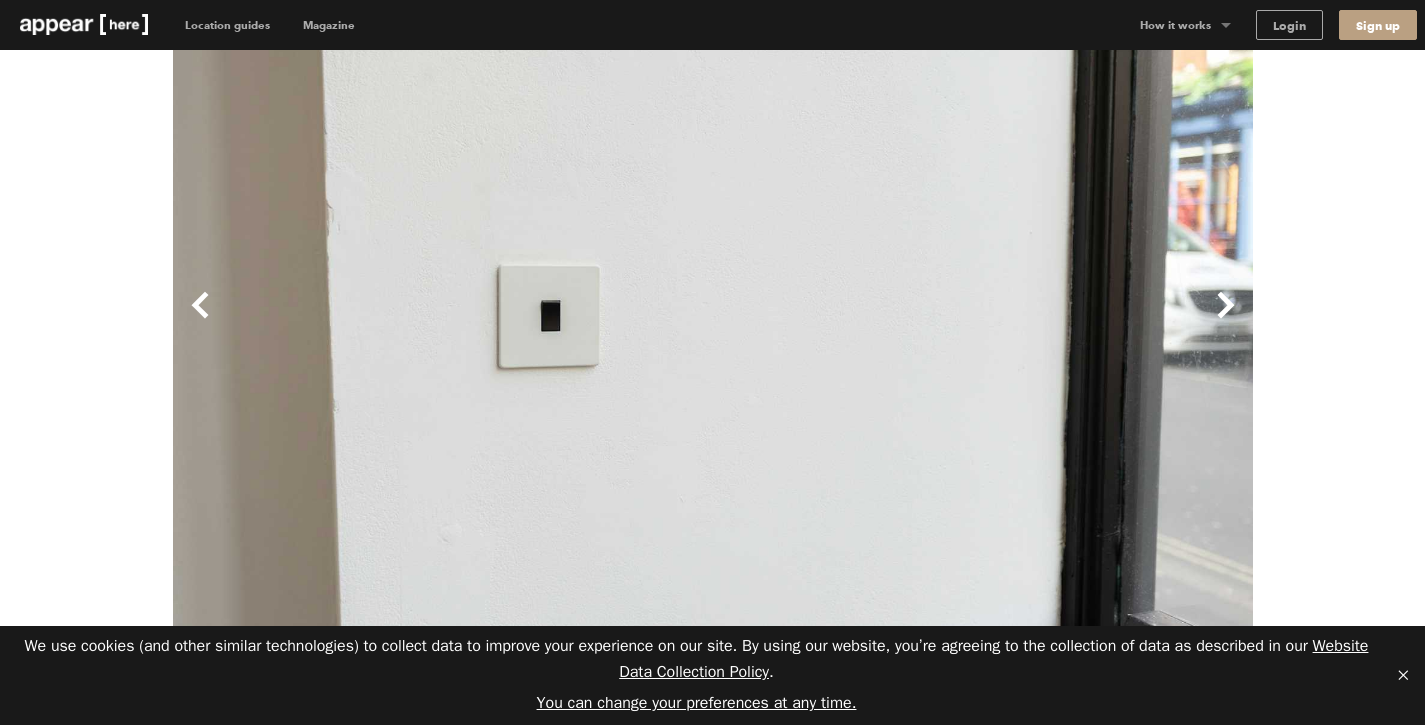click on "Previous" at bounding box center (443, 321) 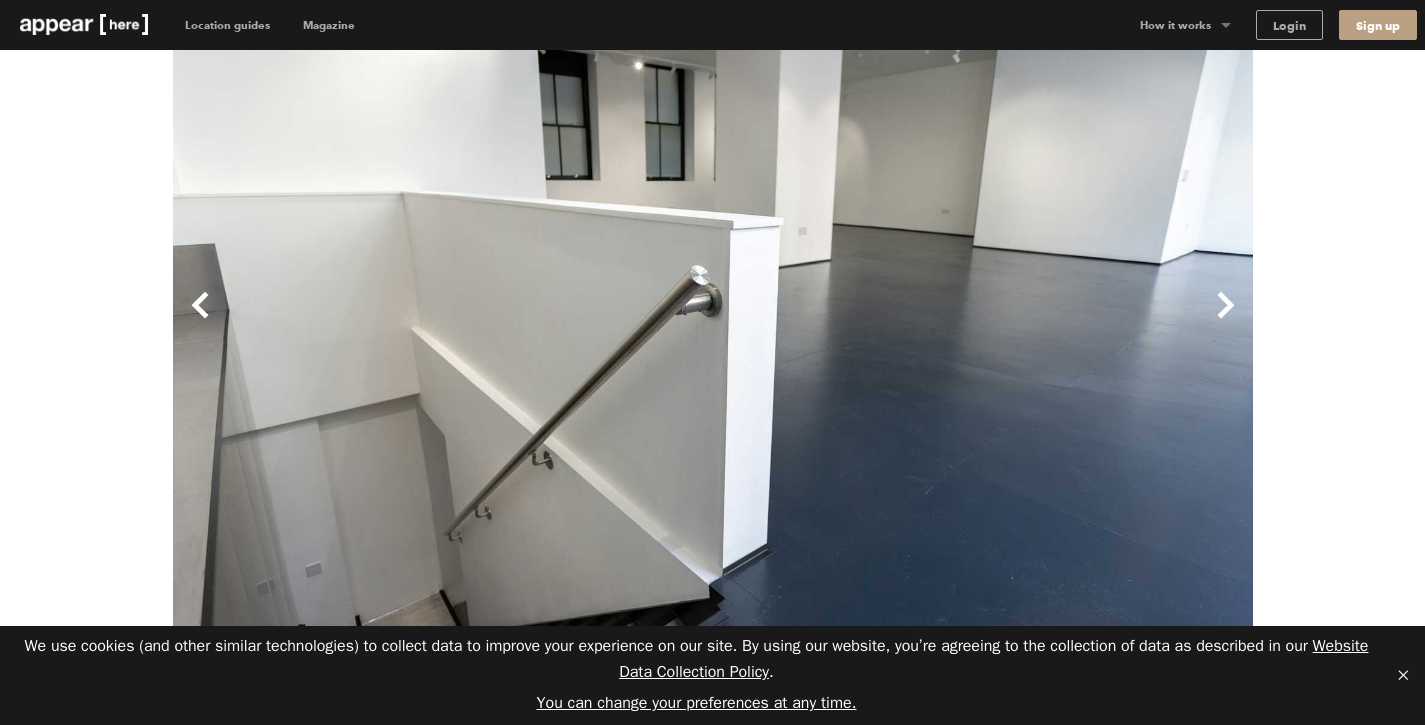 click on "Previous" at bounding box center (443, 321) 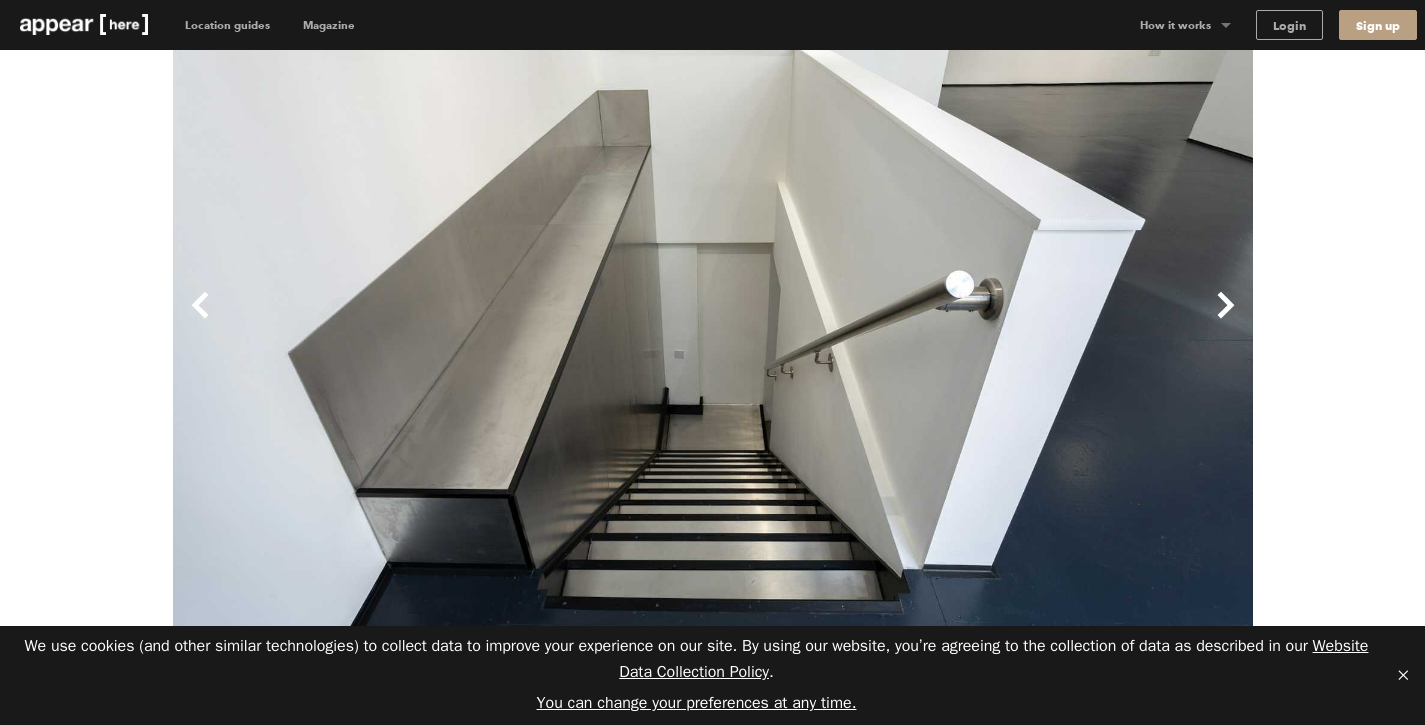 click on "Next" at bounding box center [983, 321] 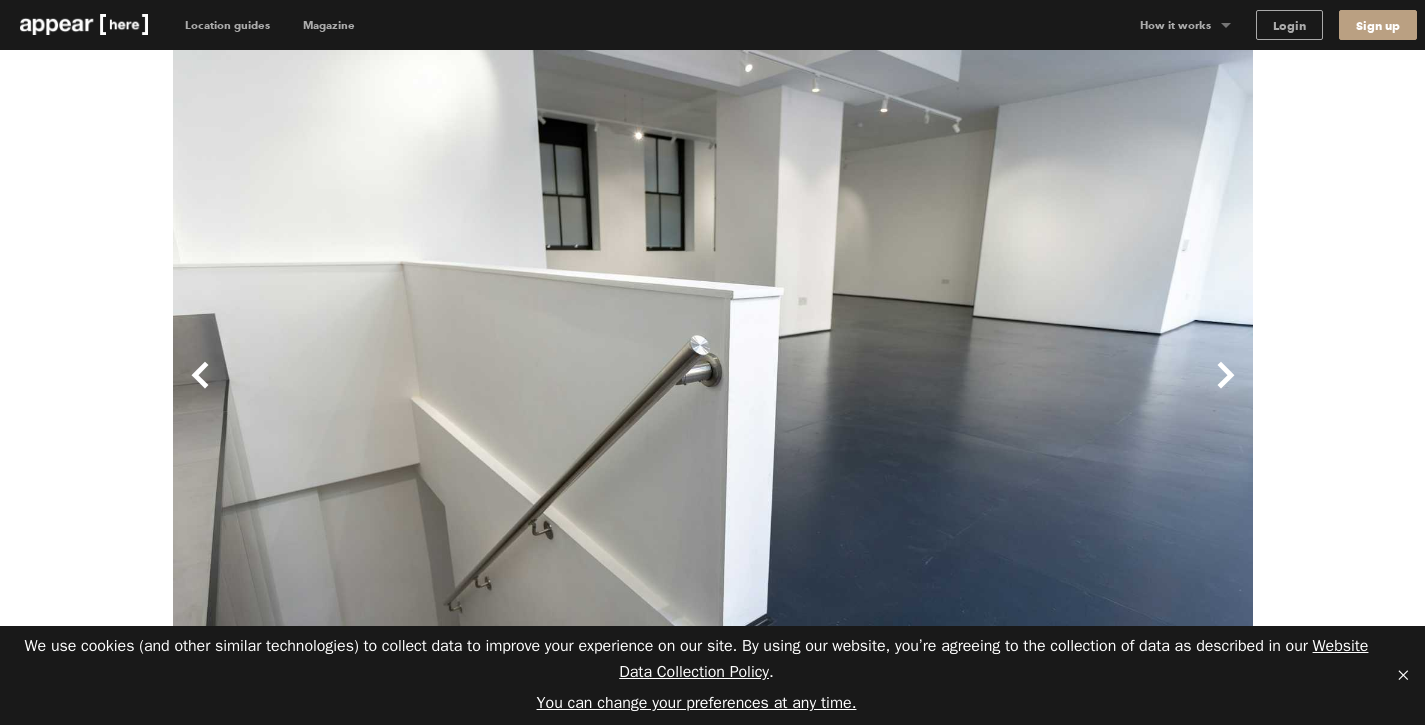 scroll, scrollTop: 0, scrollLeft: 0, axis: both 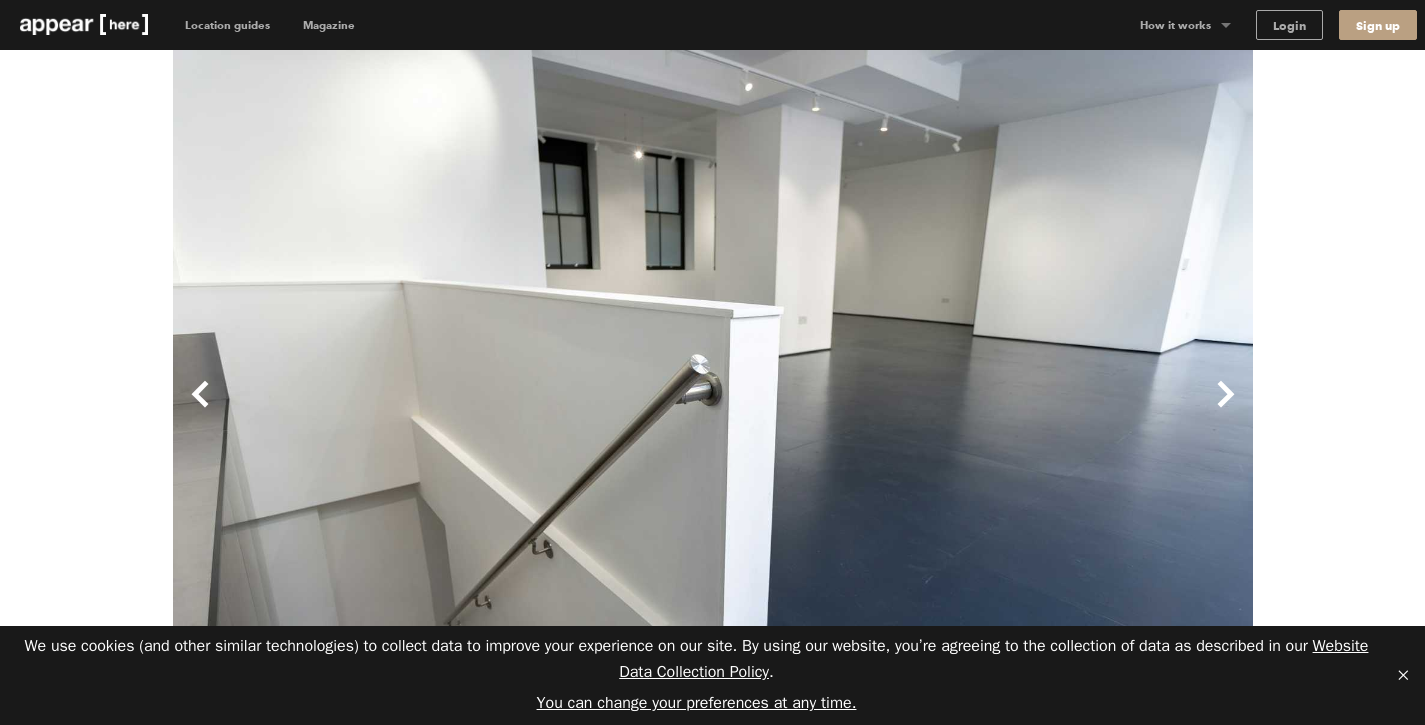 click on "Previous" at bounding box center [443, 410] 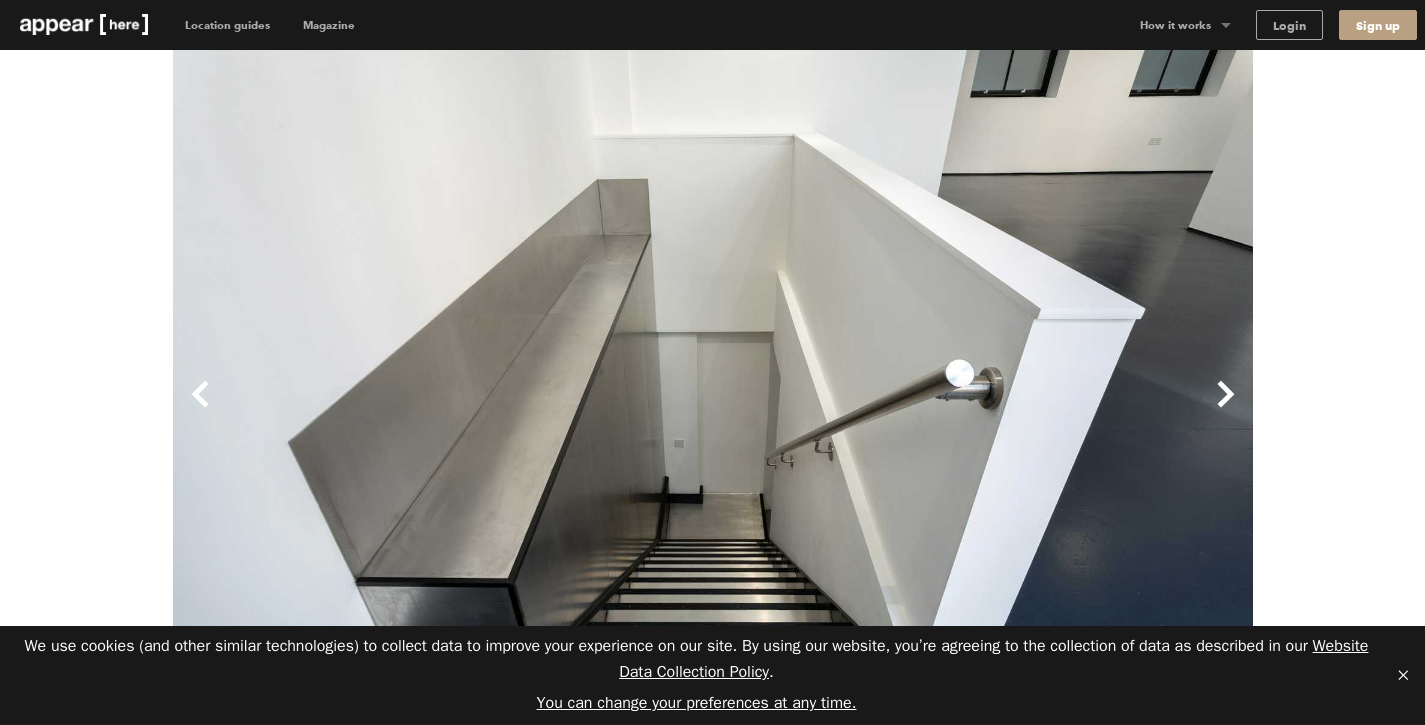 click on "Previous" at bounding box center (443, 410) 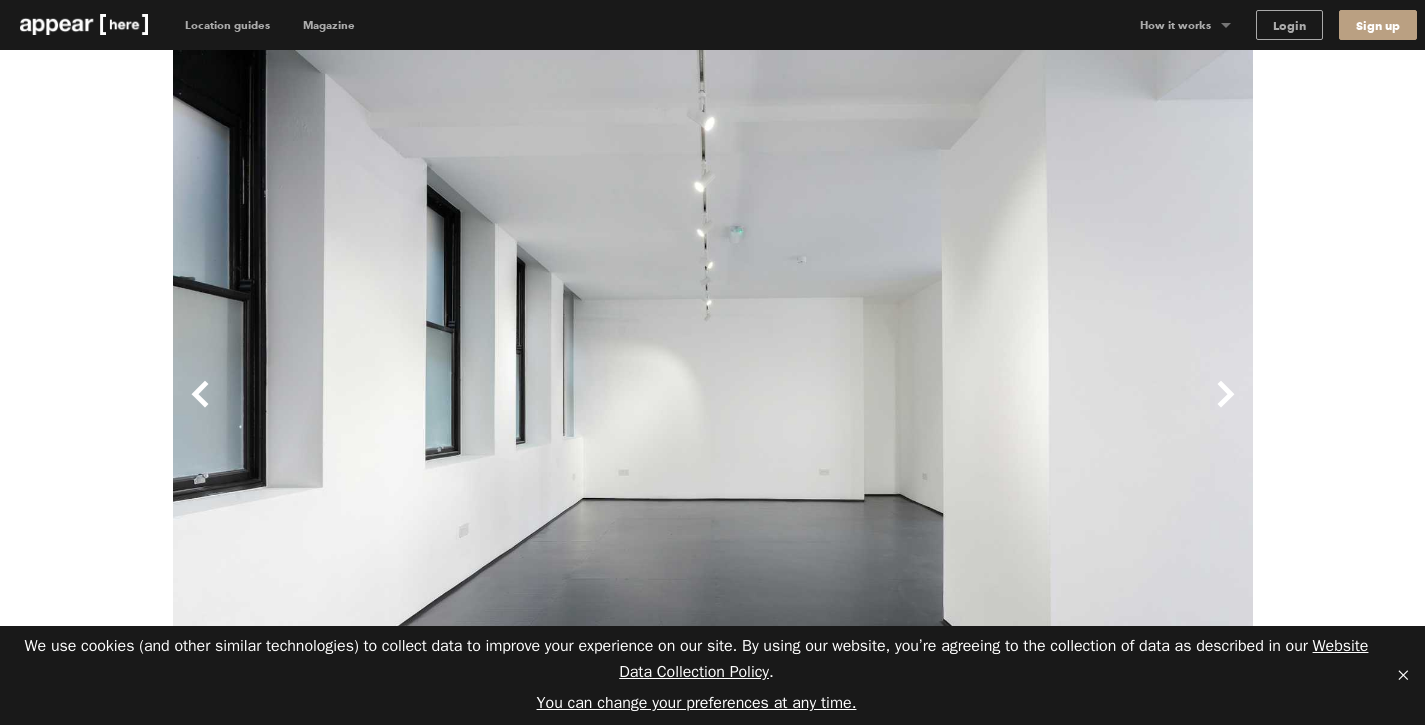 click on "Previous" at bounding box center [443, 410] 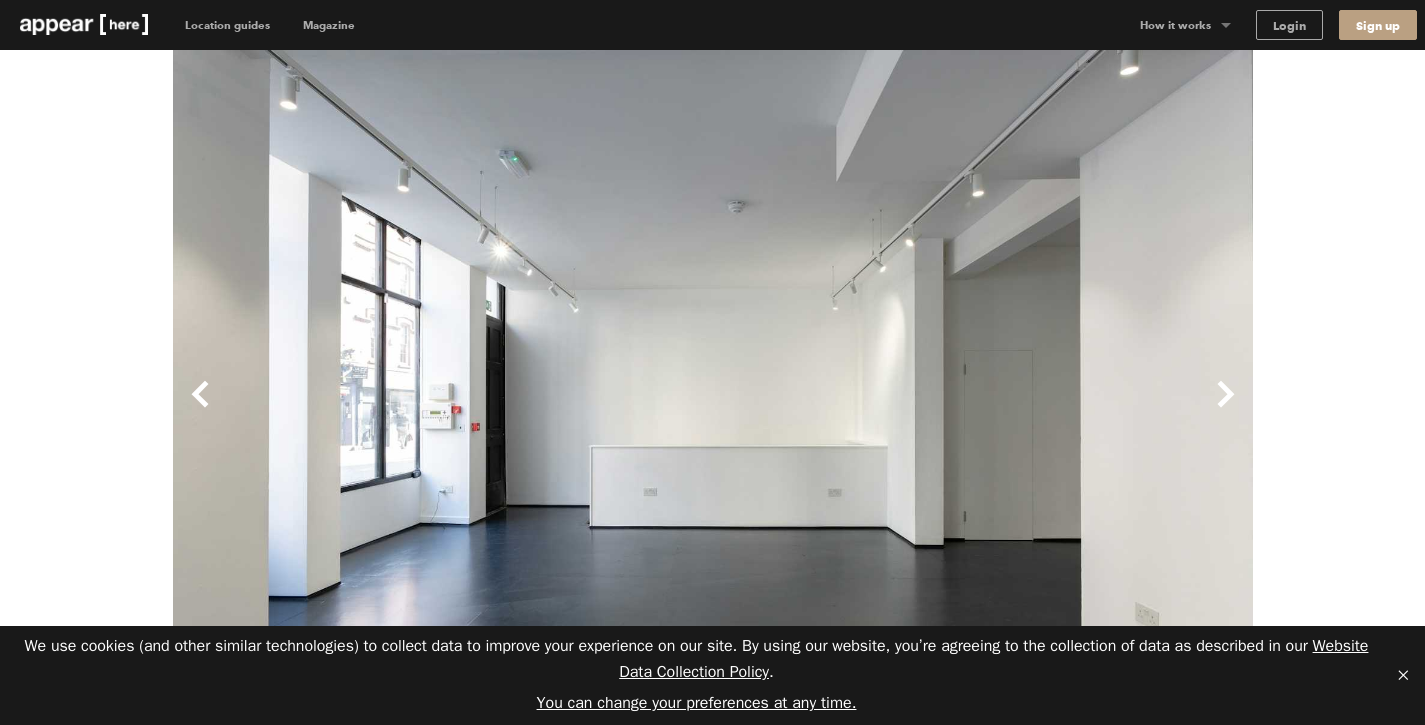 click on "Previous" at bounding box center (443, 410) 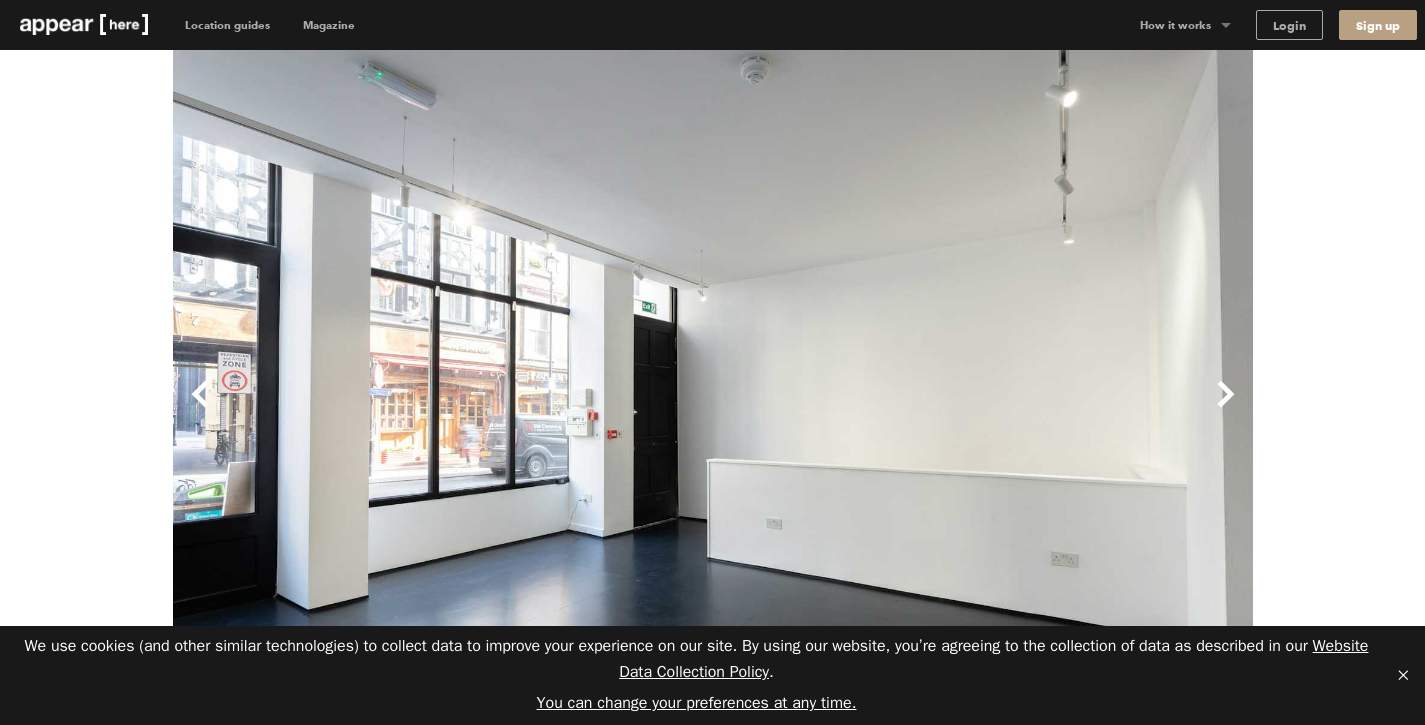 click on "Previous" at bounding box center [443, 410] 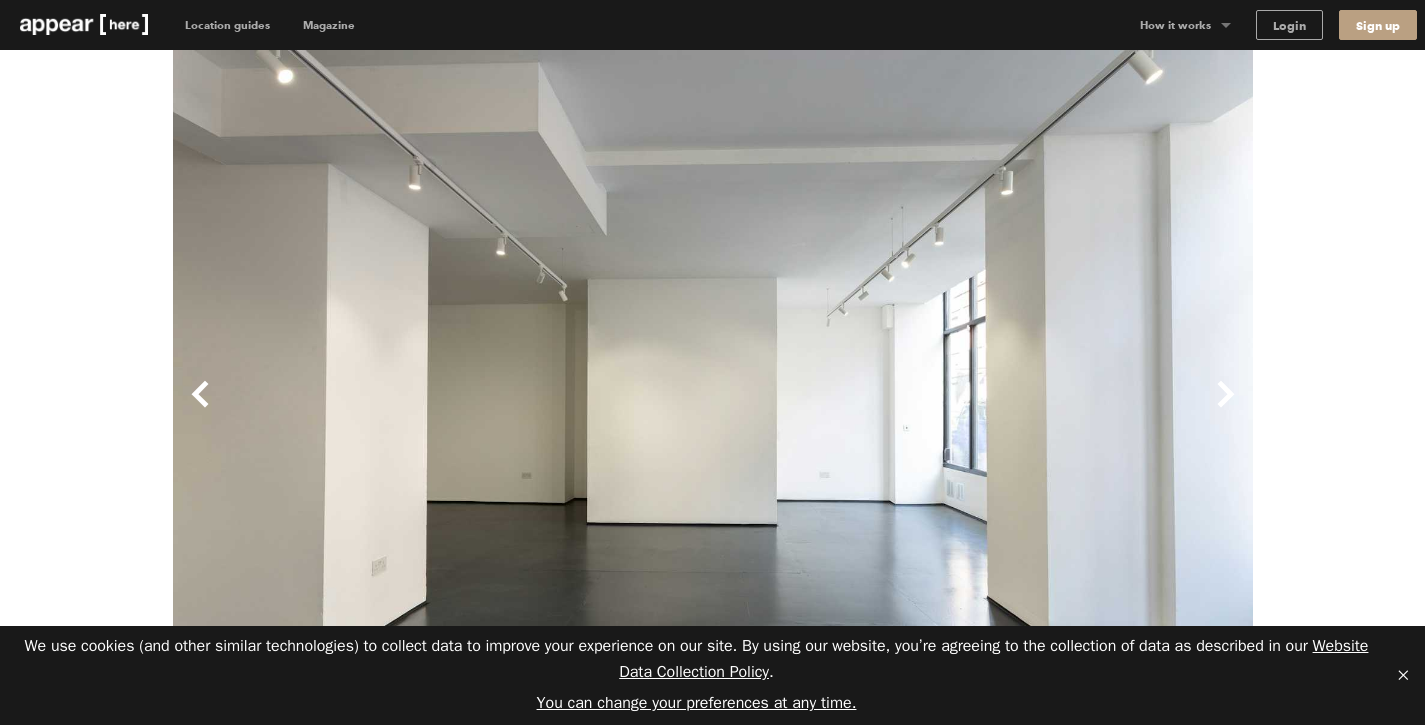 click on "Previous" at bounding box center (443, 410) 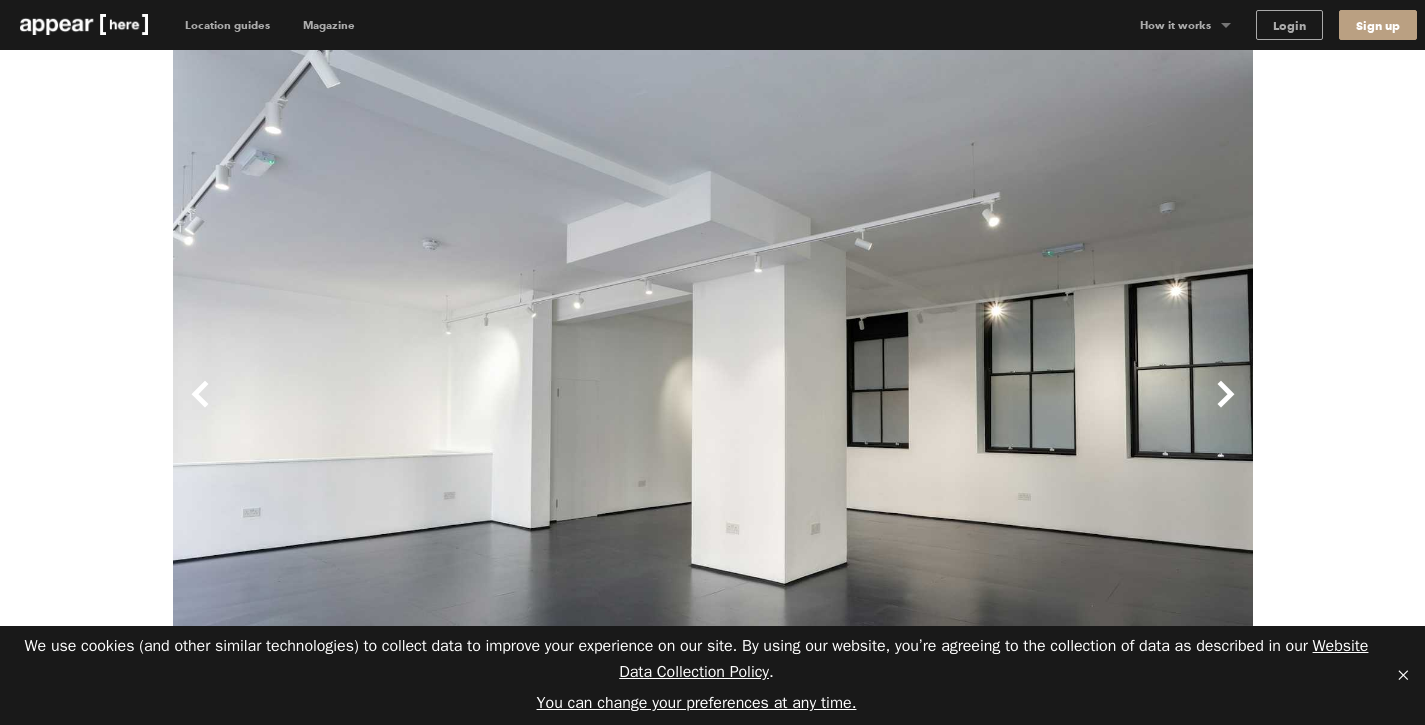 click on "Previous" at bounding box center [443, 410] 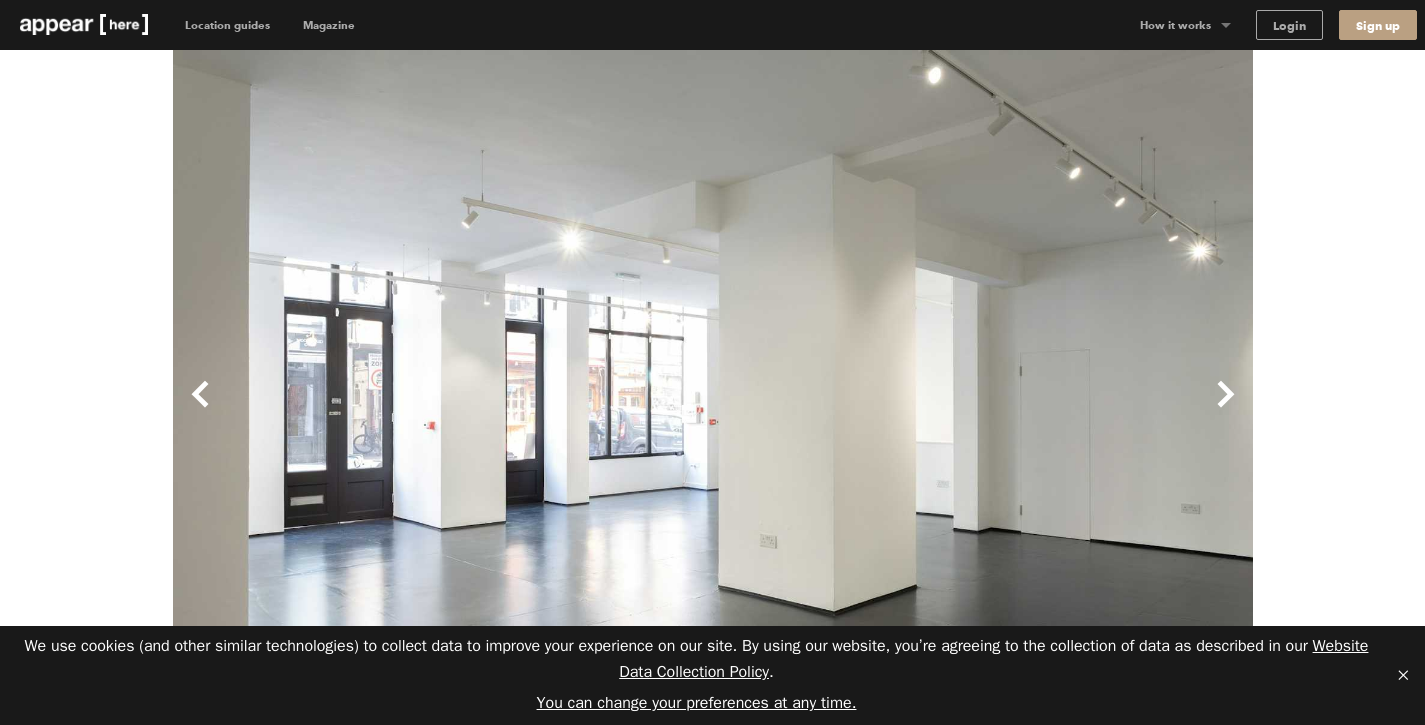 click on "Next" at bounding box center (983, 410) 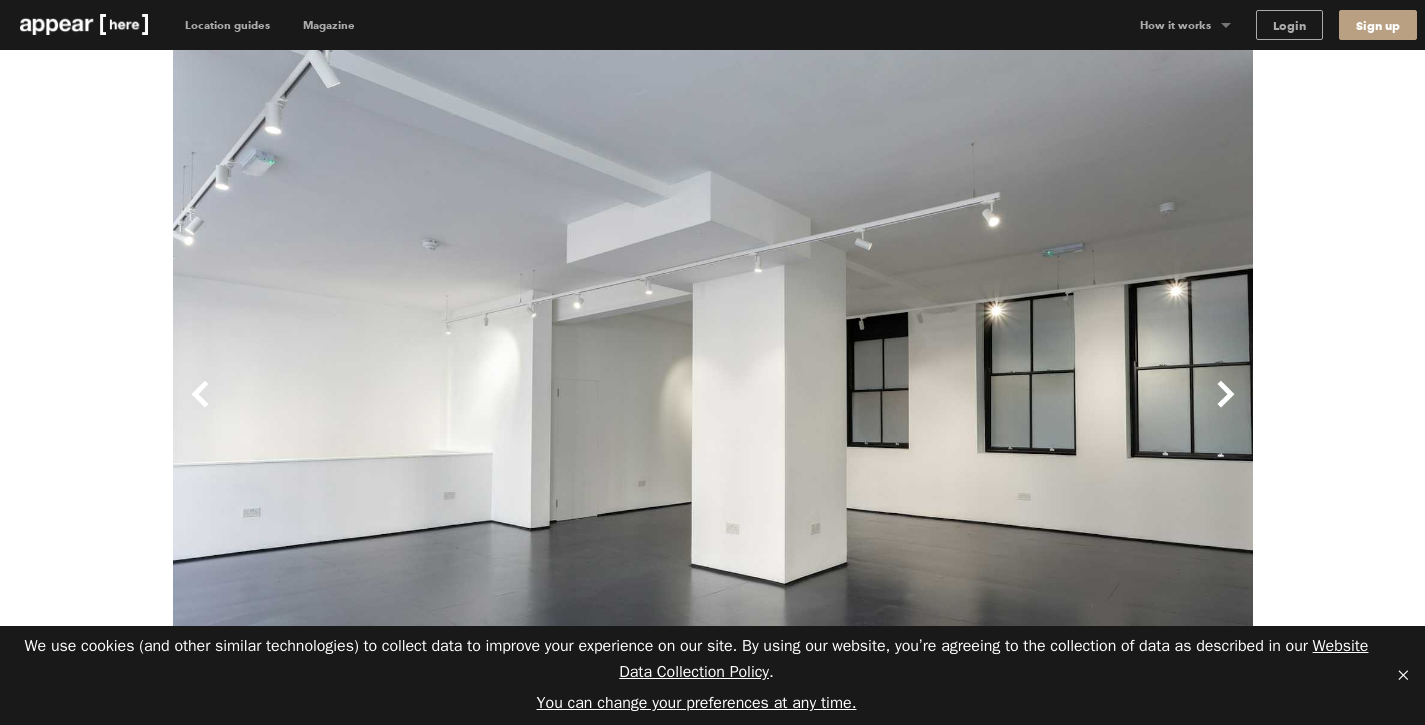 click on "Next" at bounding box center (983, 410) 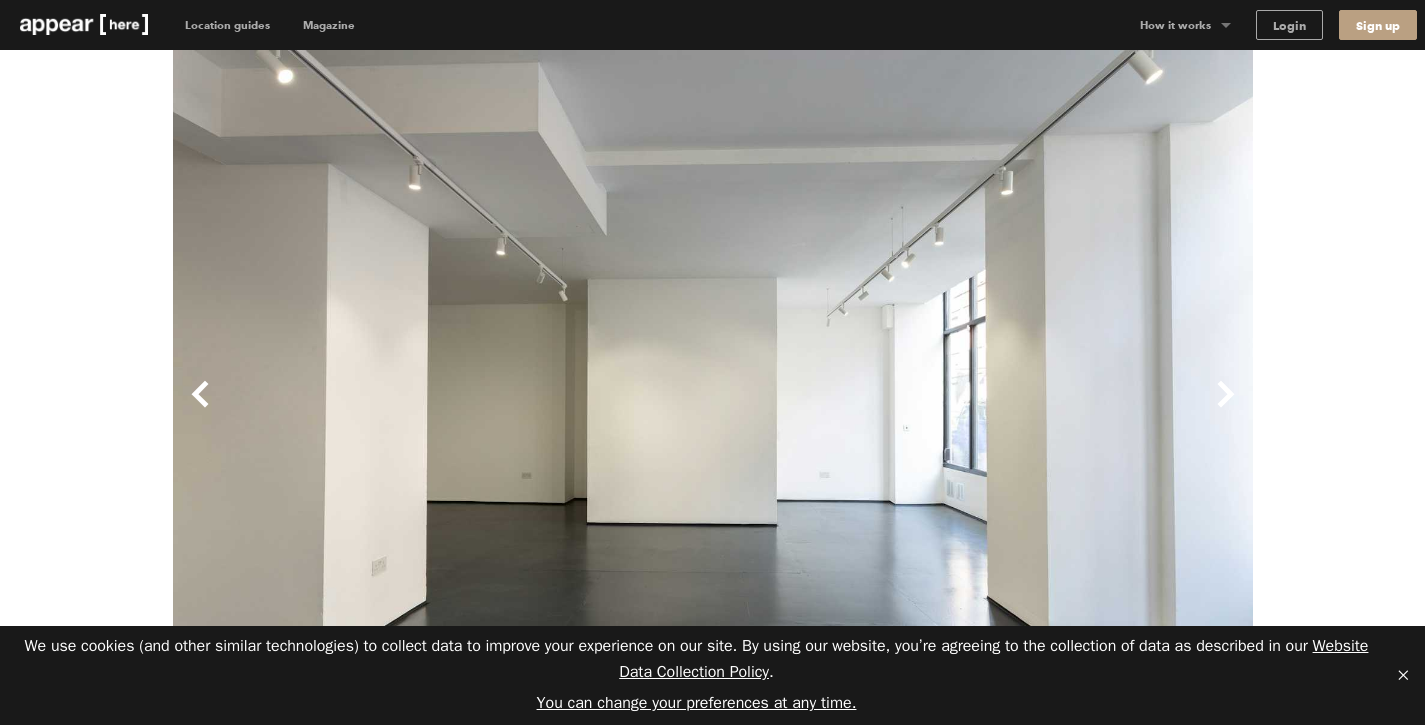click on "Next" at bounding box center [983, 410] 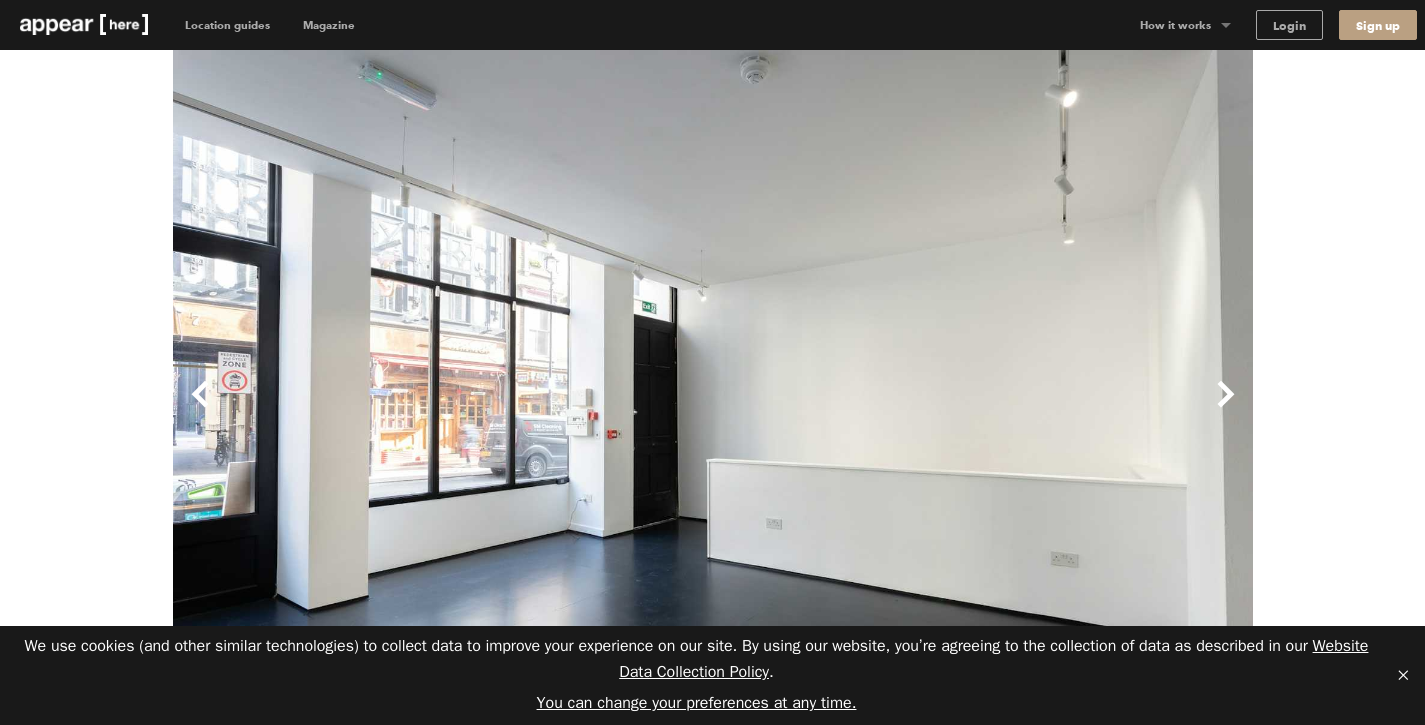 click on "Next" at bounding box center (983, 410) 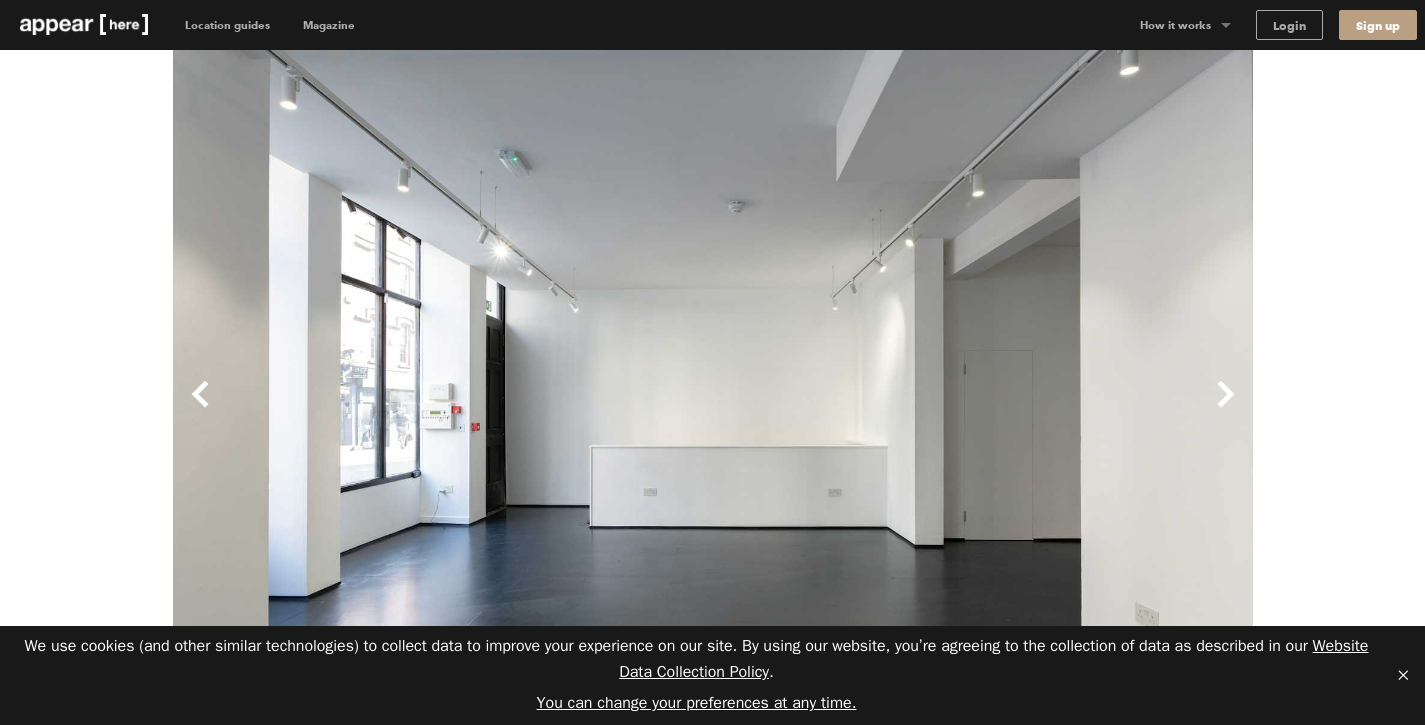 click on "Next" at bounding box center [983, 410] 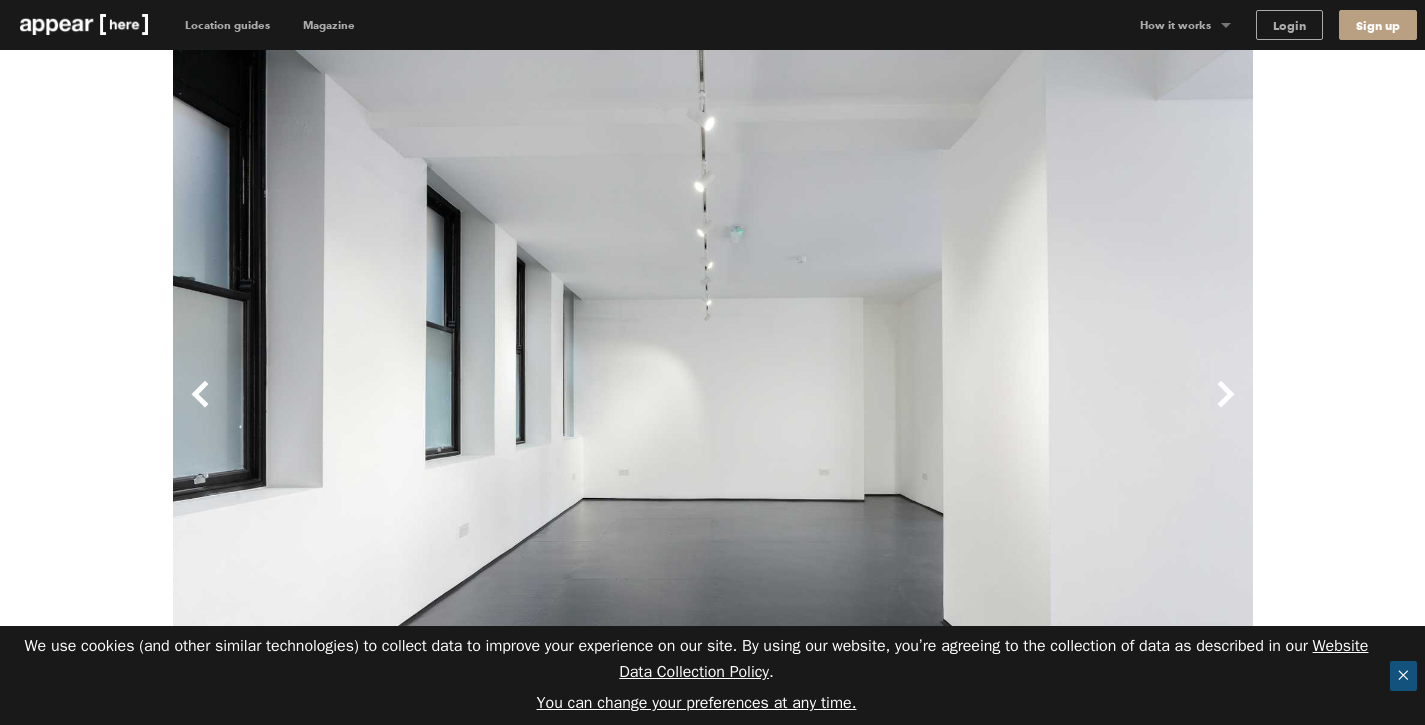 click on "✕" at bounding box center (1403, 676) 